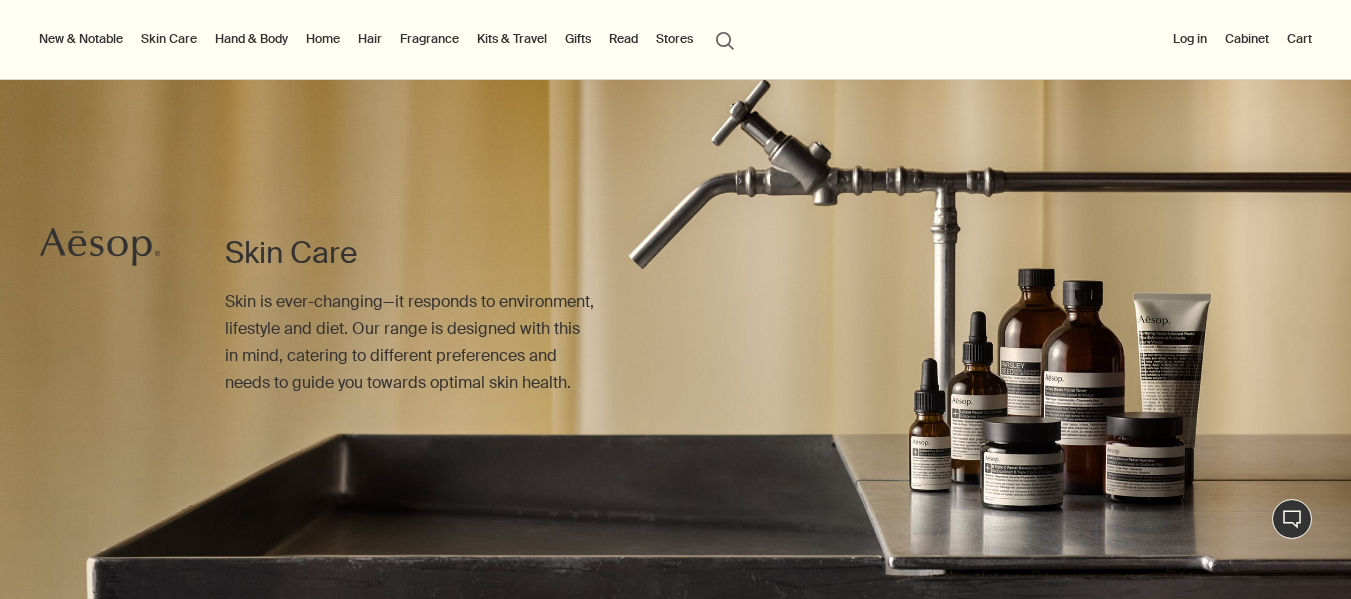 scroll, scrollTop: 654, scrollLeft: 0, axis: vertical 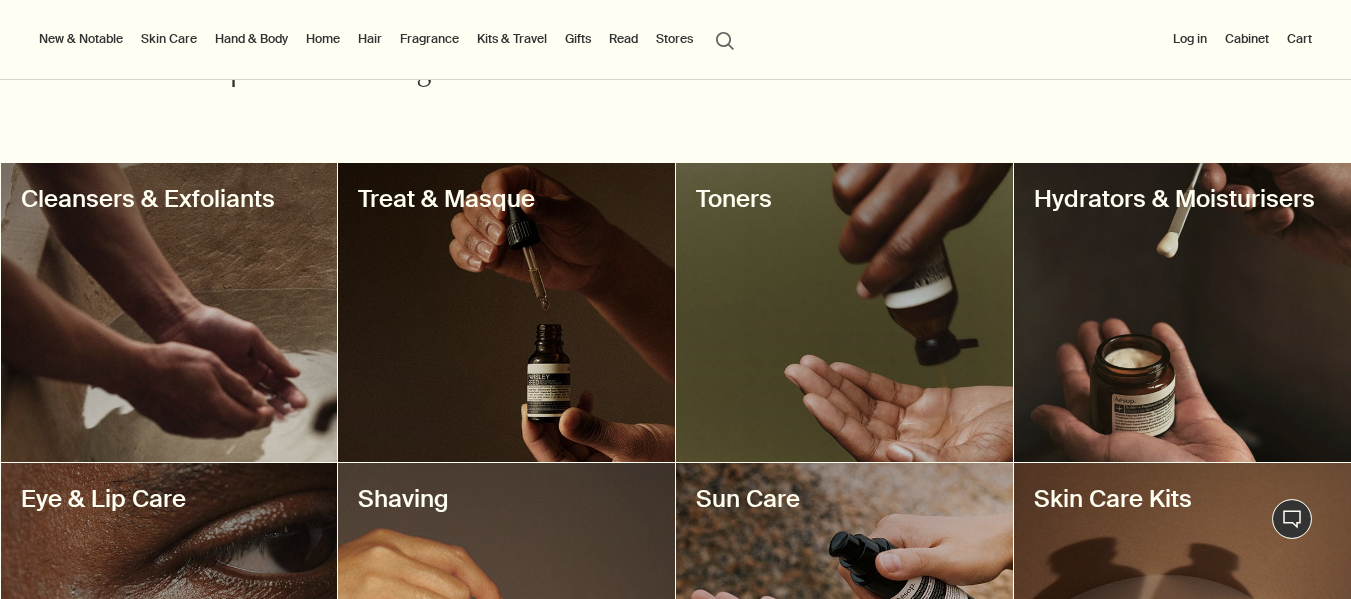 click at bounding box center [1182, 312] 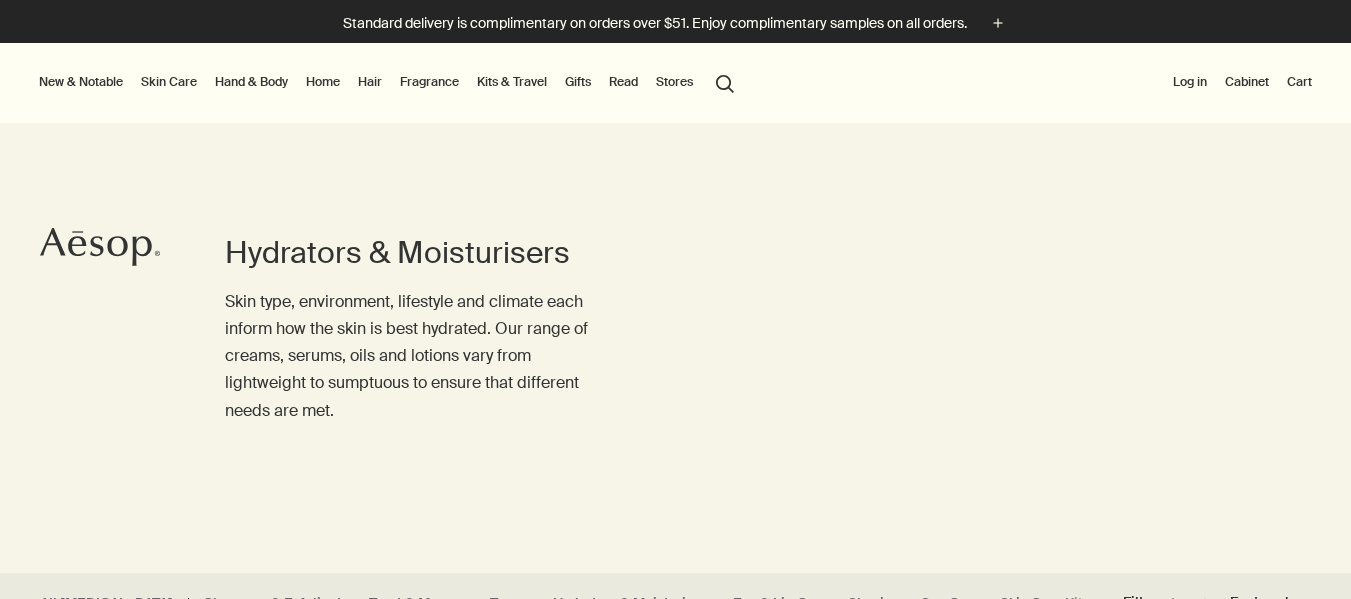 scroll, scrollTop: 0, scrollLeft: 0, axis: both 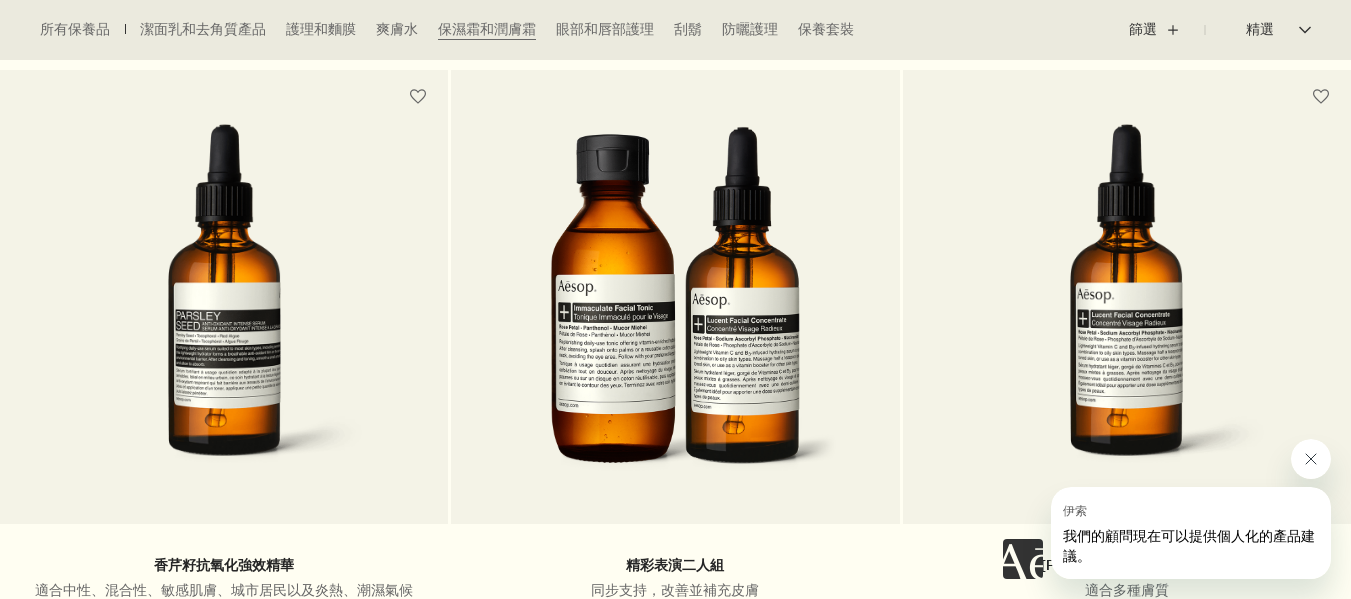click 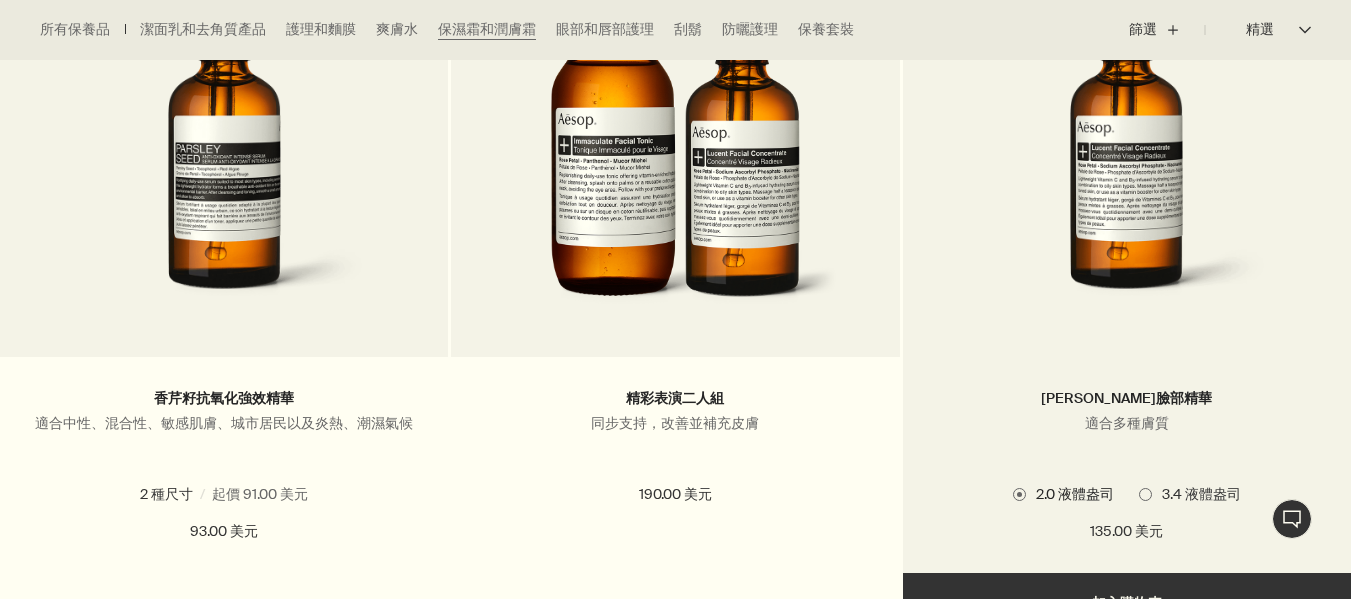 scroll, scrollTop: 1500, scrollLeft: 0, axis: vertical 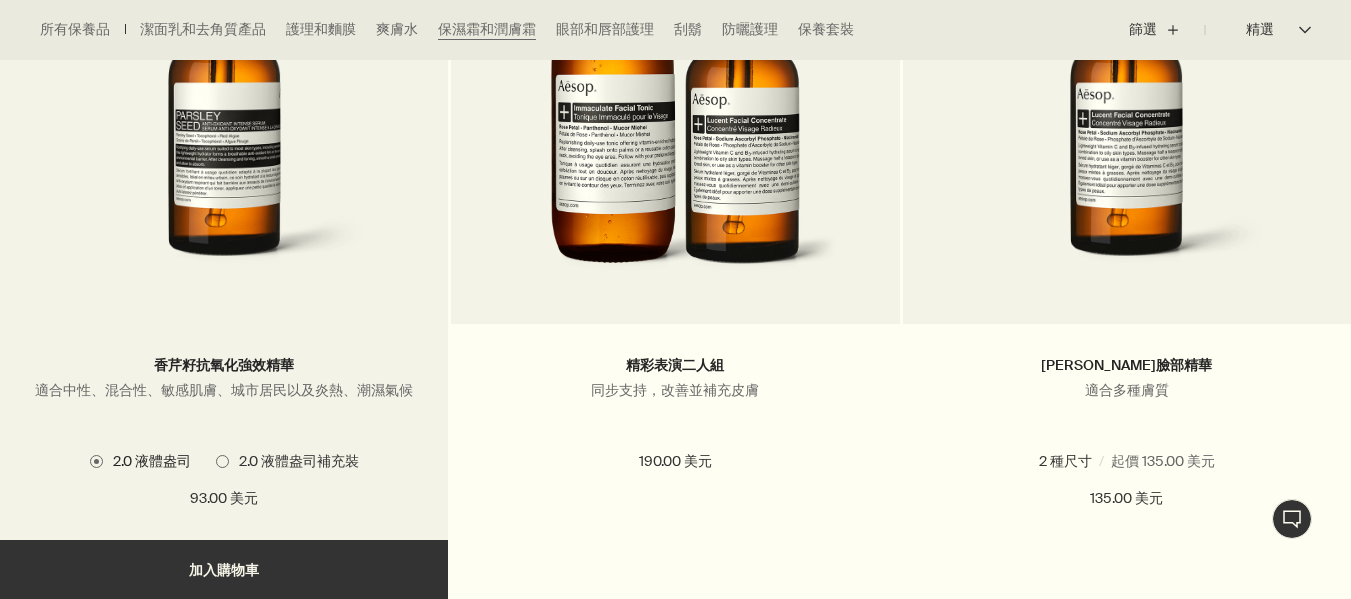click at bounding box center (224, 109) 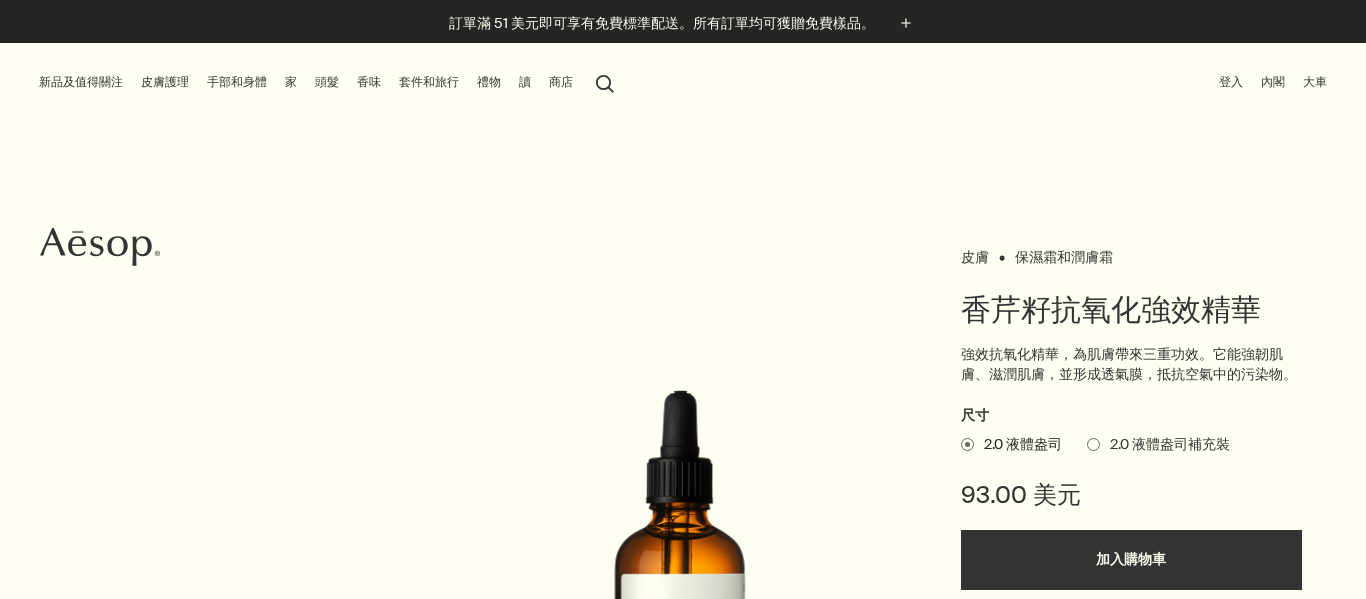 scroll, scrollTop: 0, scrollLeft: 0, axis: both 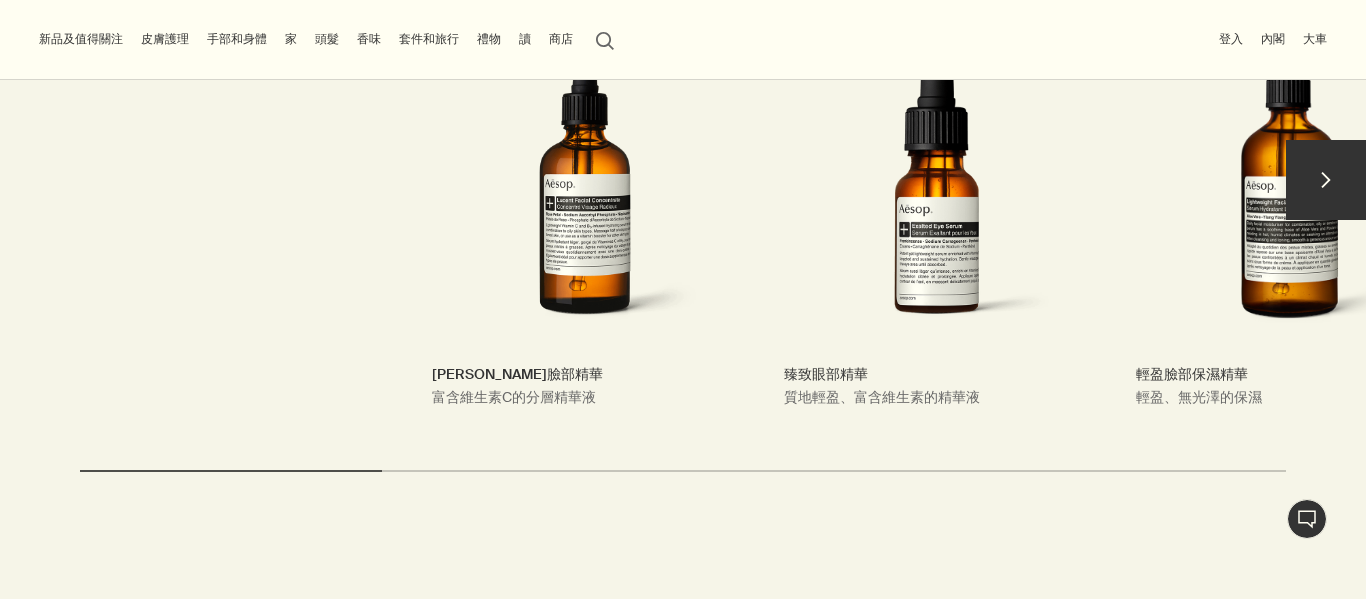 click on "chevron" at bounding box center (1326, 180) 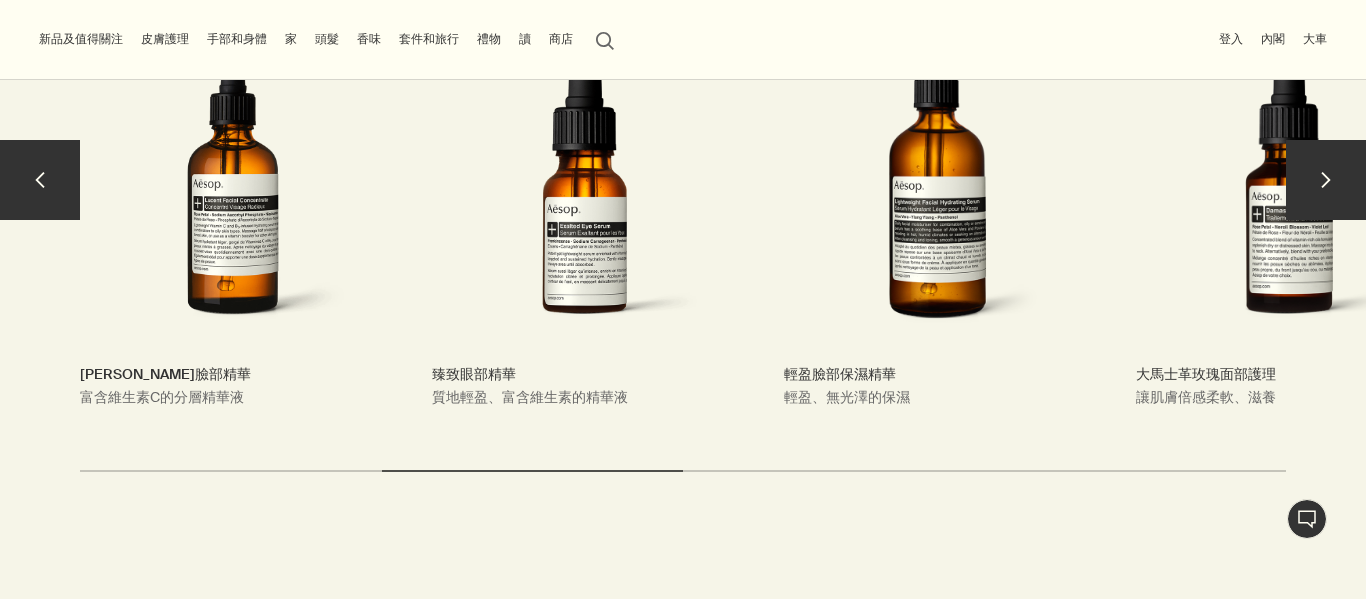 click on "chevron" at bounding box center (1326, 180) 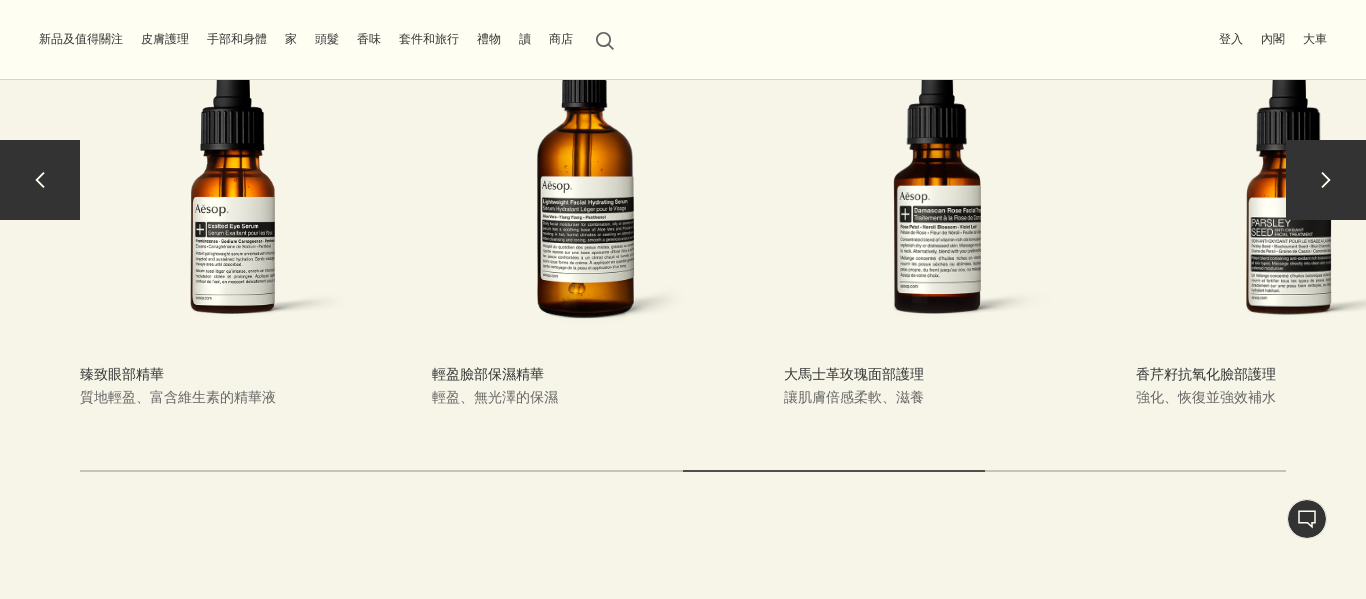 click on "chevron" at bounding box center [1326, 180] 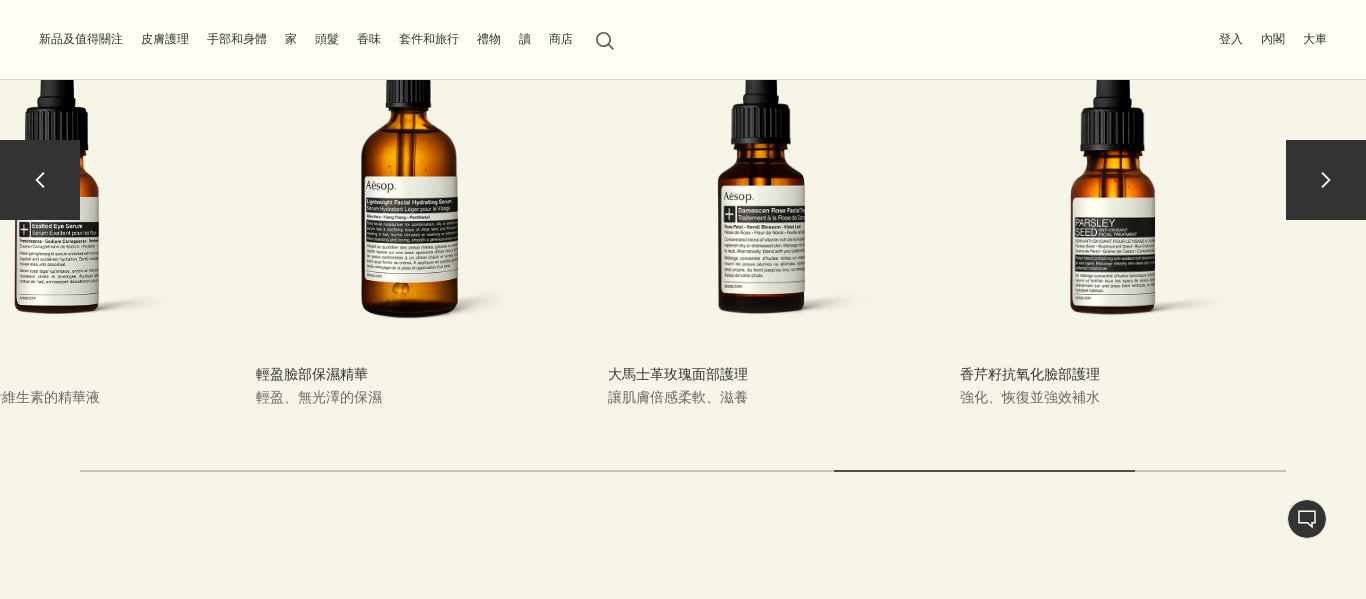 click on "香芹籽抗氧化臉部護理 強化、恢復並強效補水" at bounding box center (1113, 190) 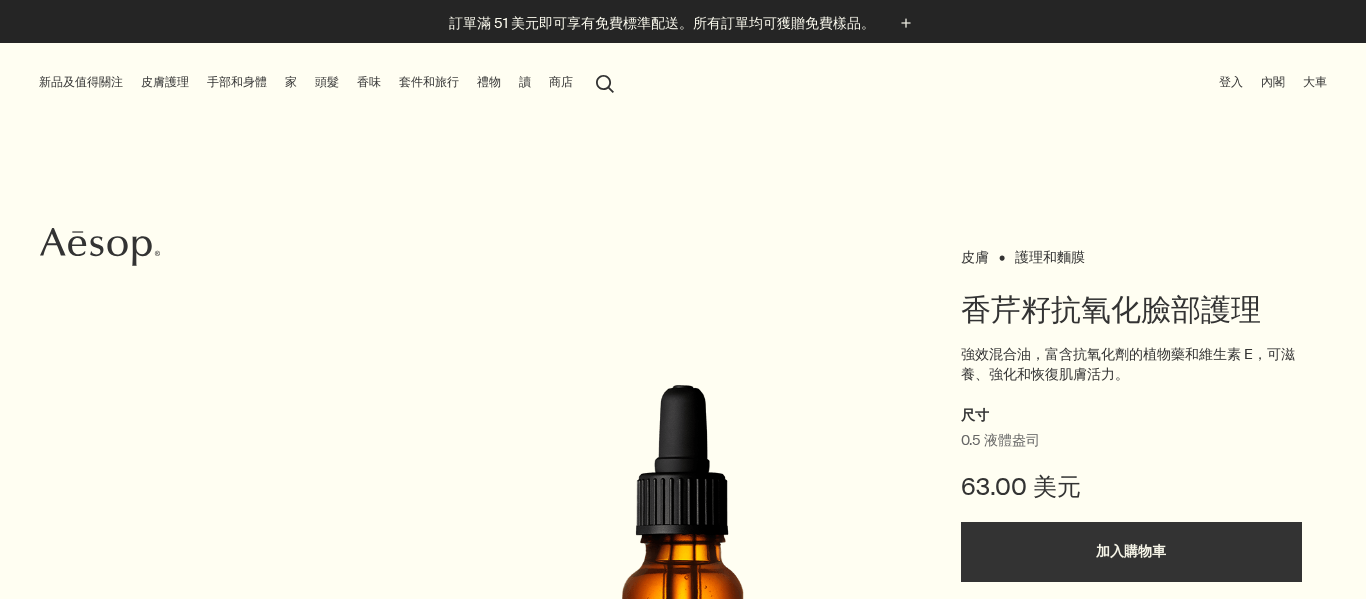 scroll, scrollTop: 0, scrollLeft: 0, axis: both 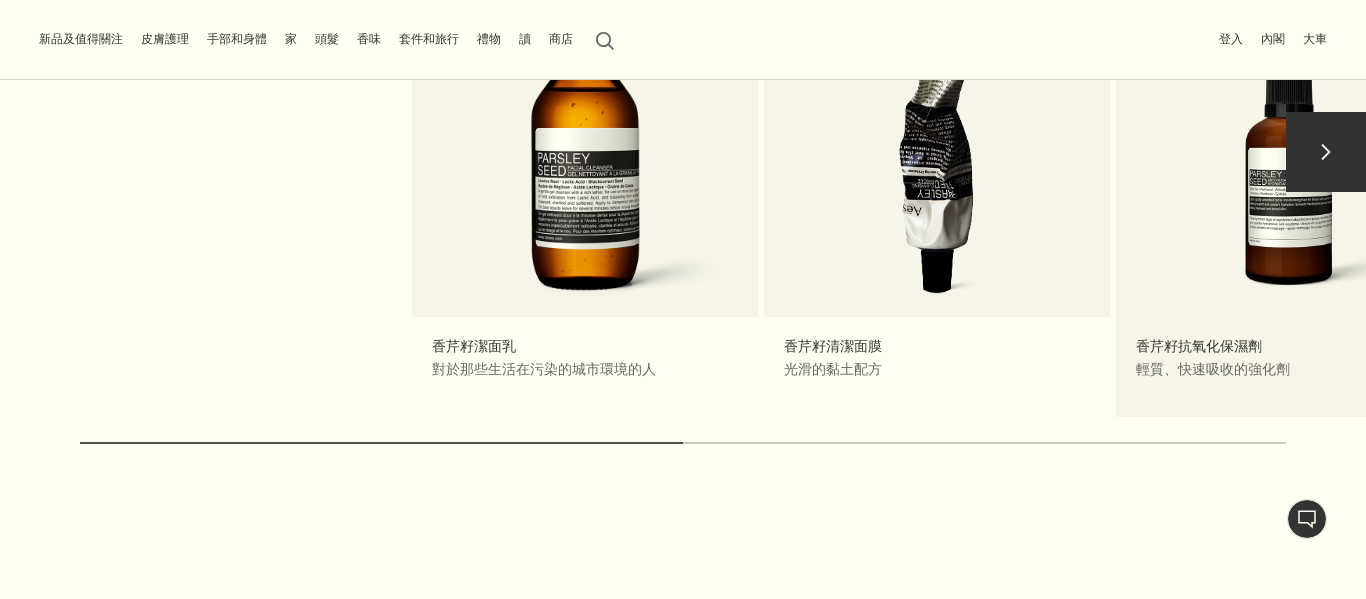 click on "香芹籽抗氧化保濕劑 輕質、快速吸收的強化劑" at bounding box center (1289, 162) 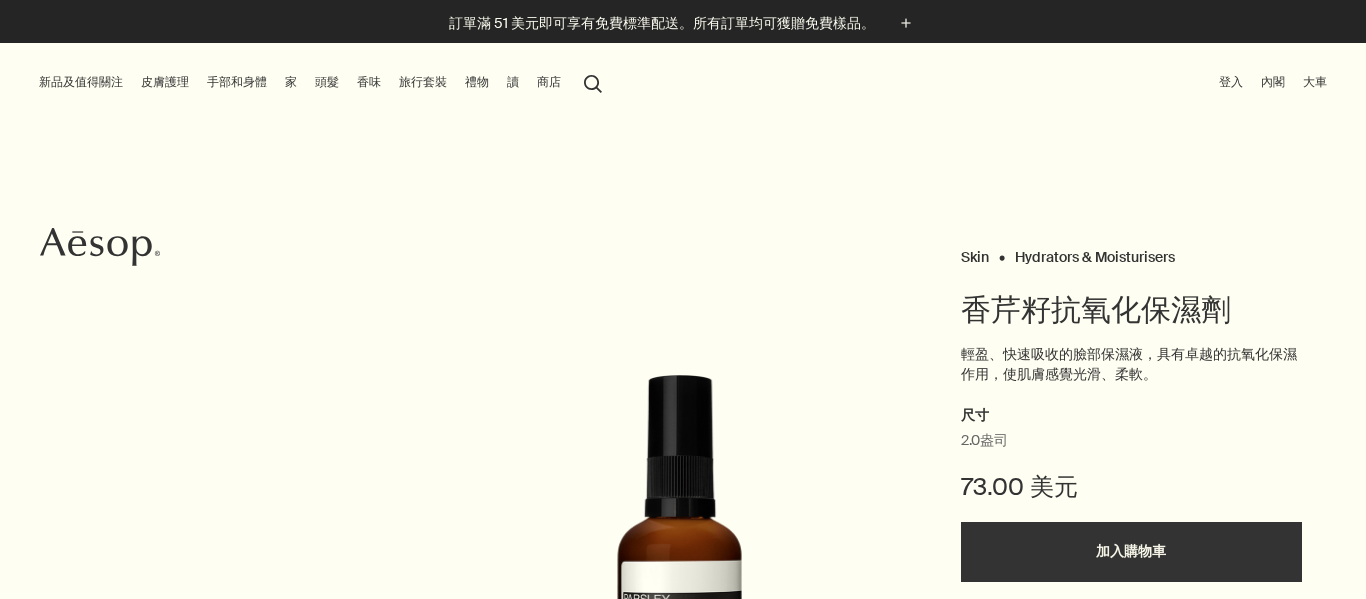scroll, scrollTop: 0, scrollLeft: 0, axis: both 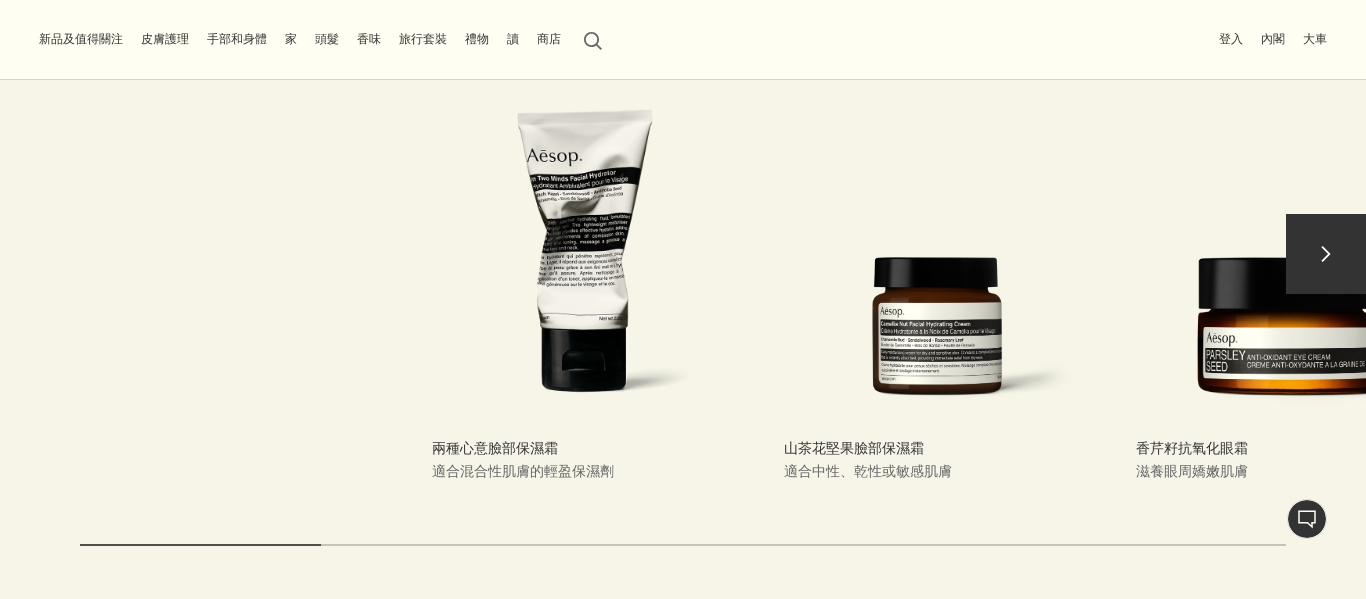 click on "山茶花堅果臉部保濕霜 適合中性、乾性或敏感肌膚" at bounding box center [937, 264] 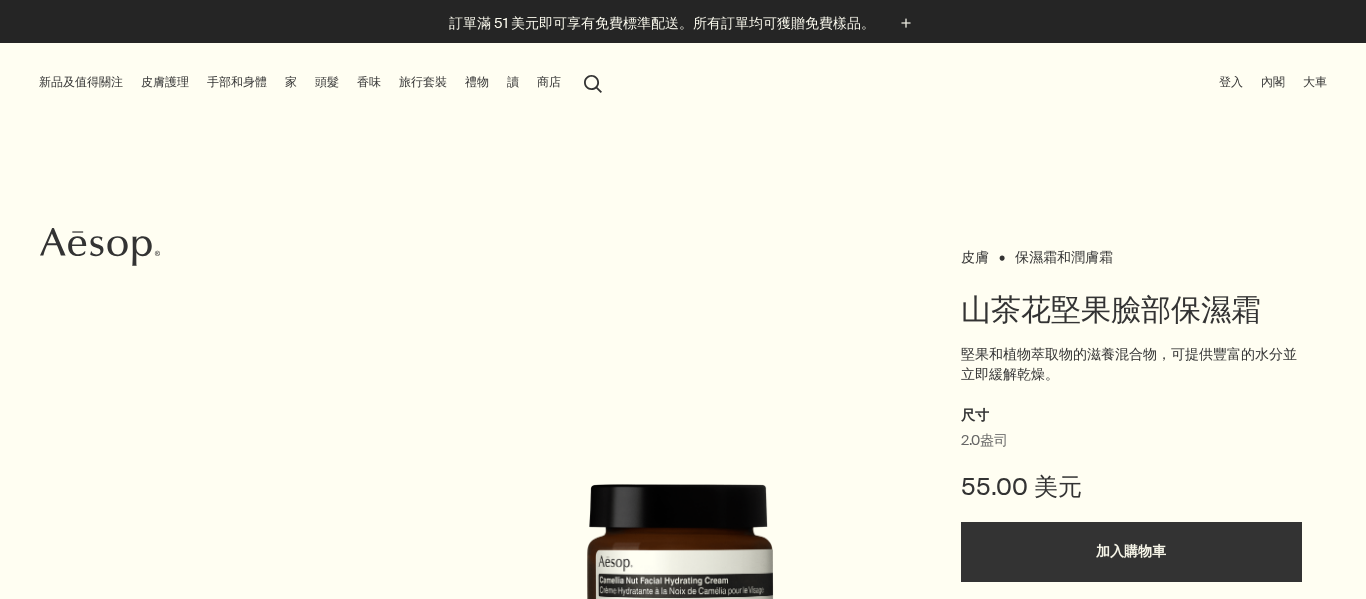 scroll, scrollTop: 0, scrollLeft: 0, axis: both 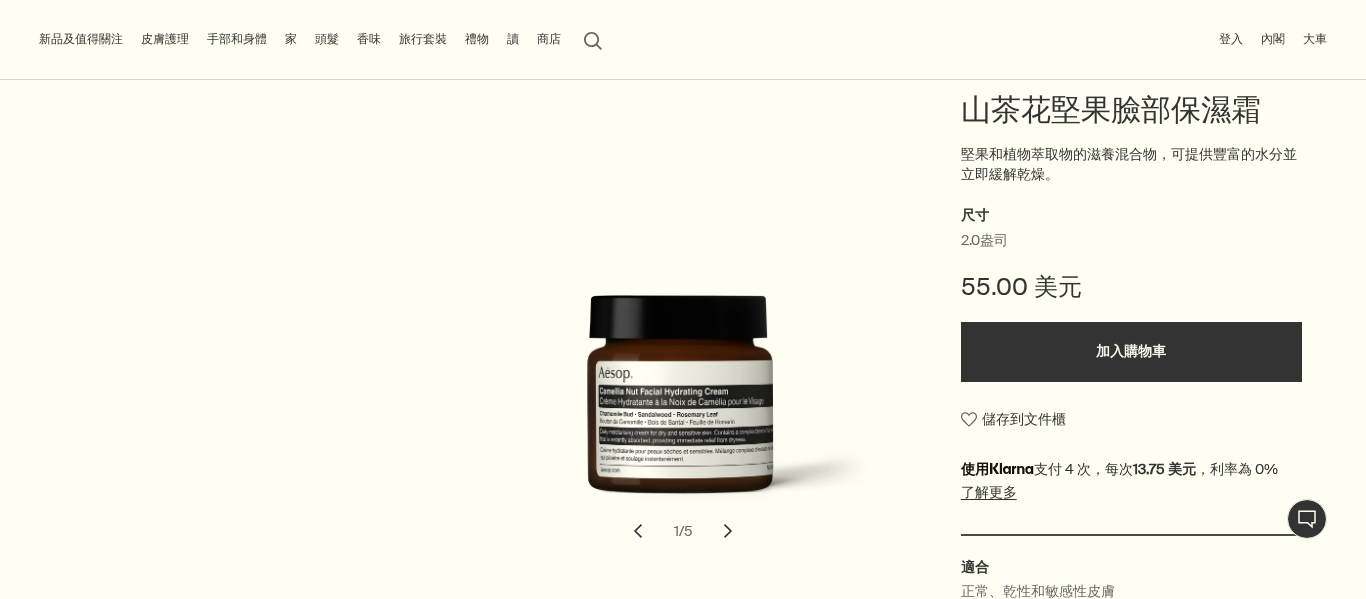 click on "chevron" at bounding box center [728, 531] 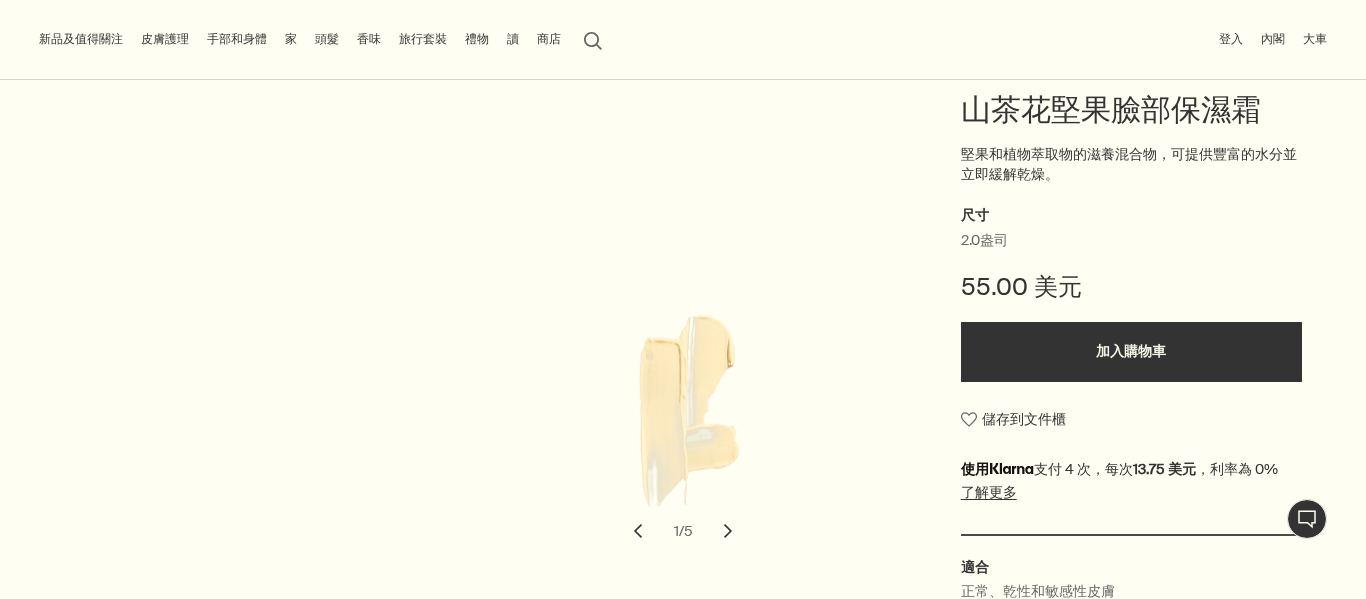click on "chevron" at bounding box center [728, 531] 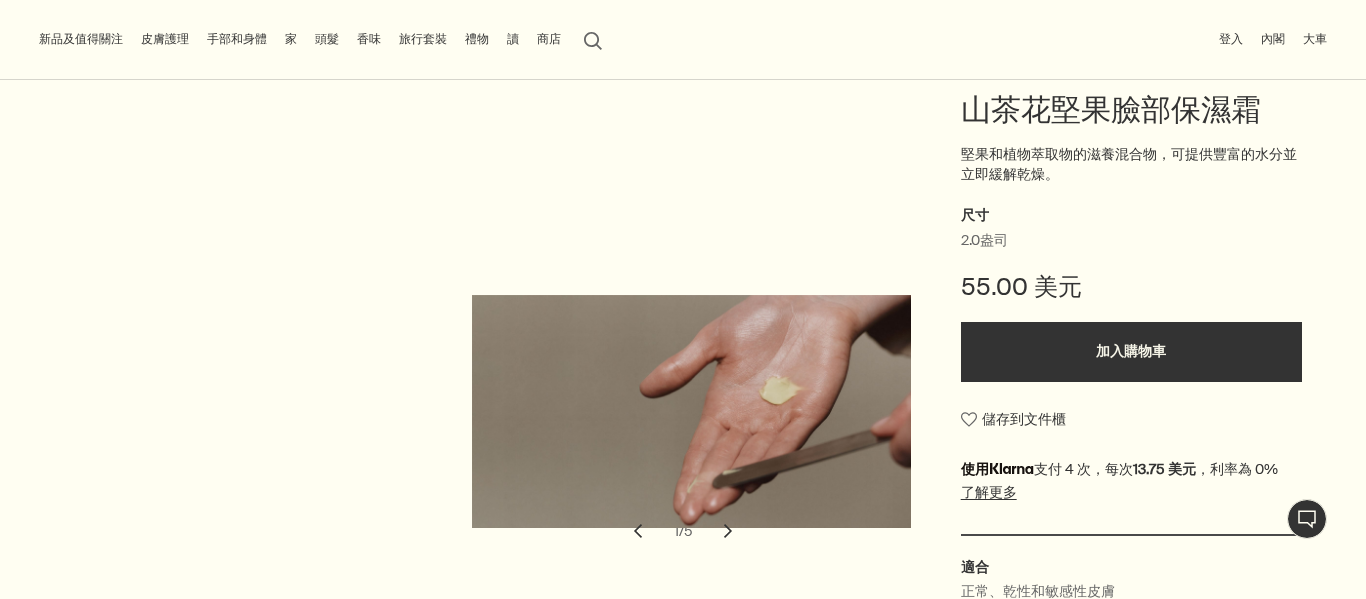 click on "chevron" at bounding box center [728, 531] 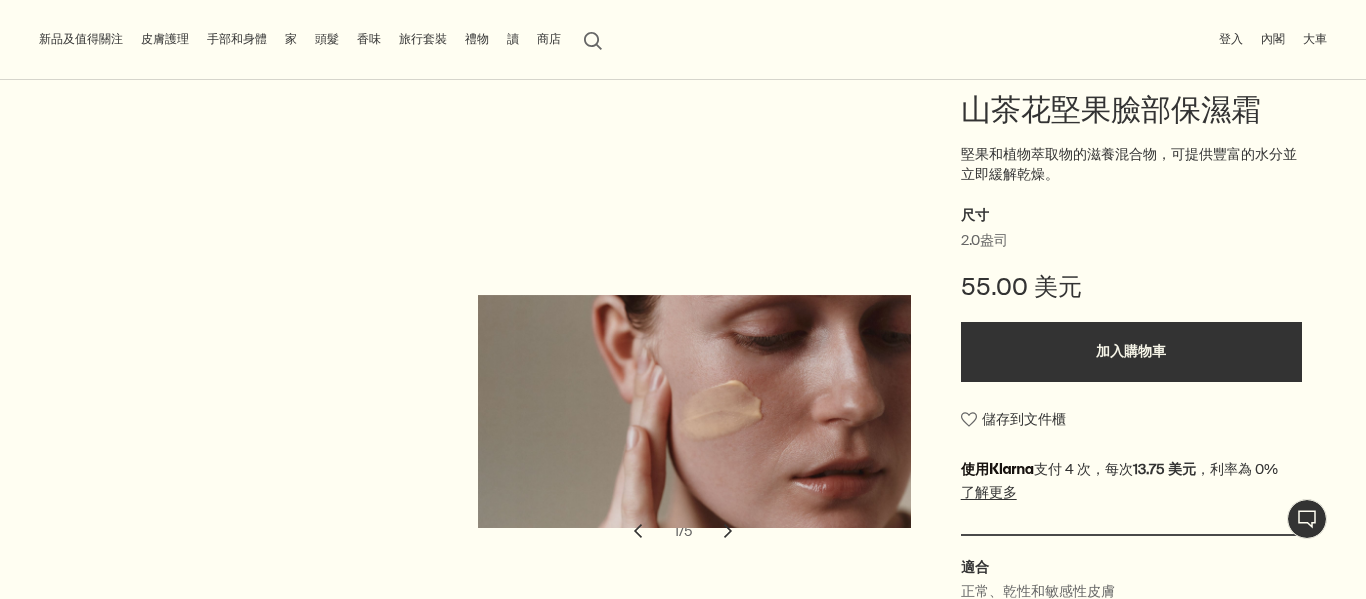 click on "chevron" at bounding box center [728, 531] 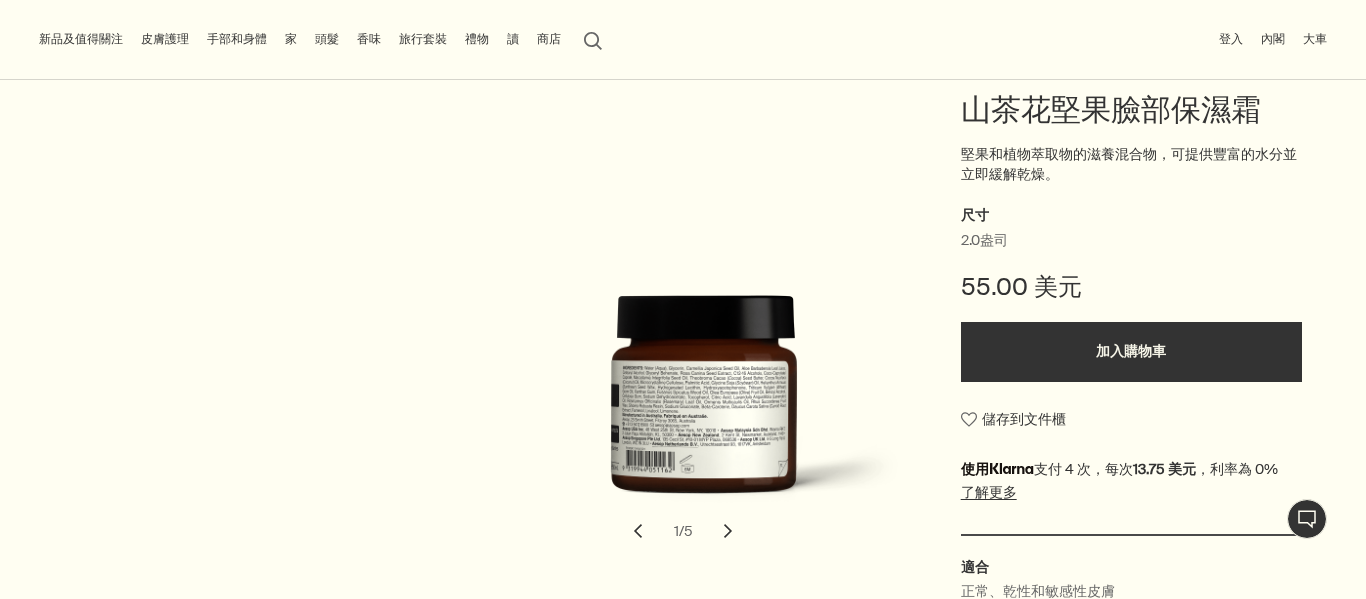 click on "chevron" at bounding box center (728, 531) 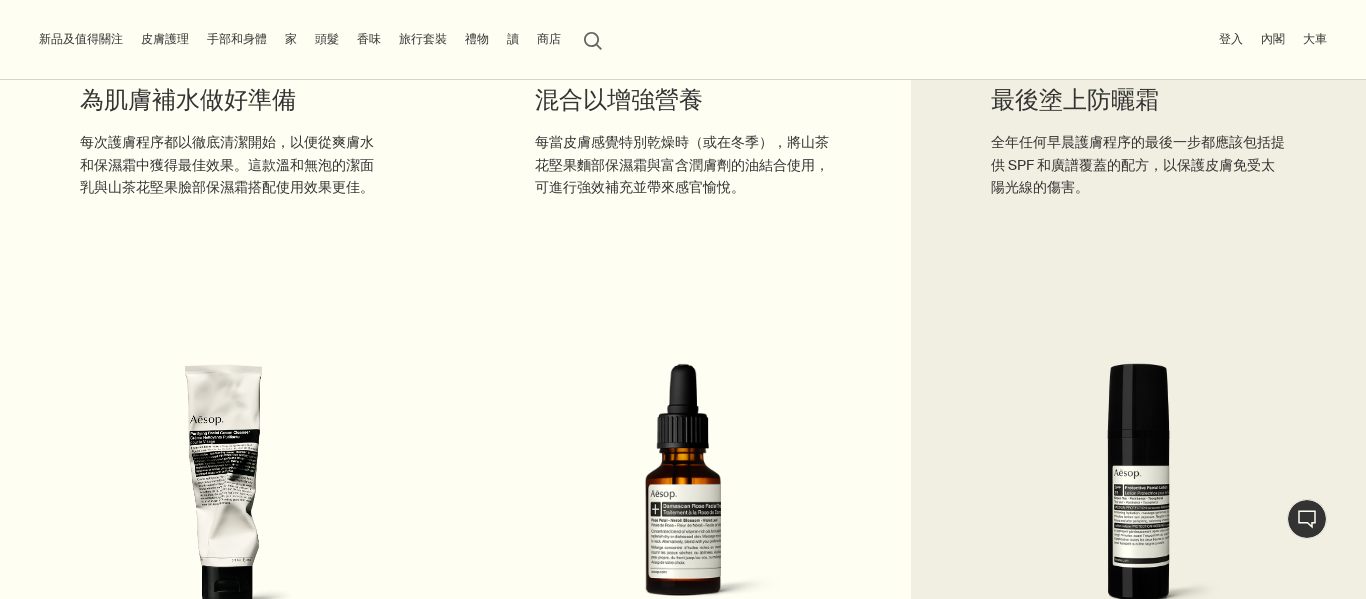 scroll, scrollTop: 2900, scrollLeft: 0, axis: vertical 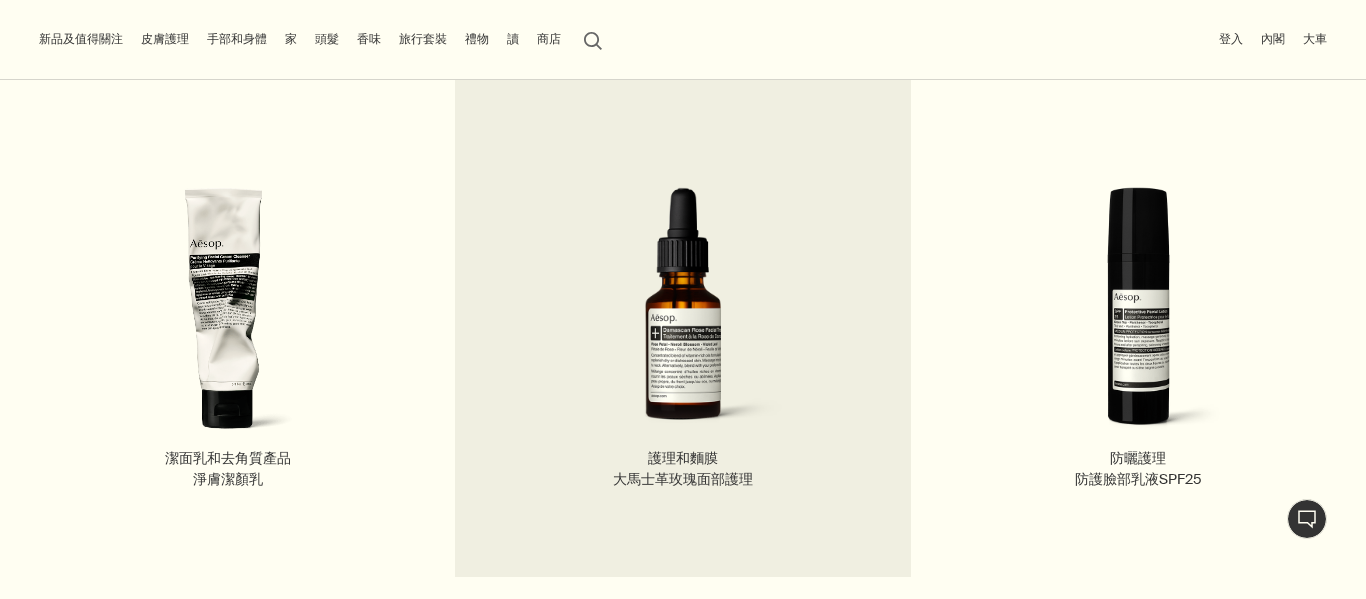 click at bounding box center [682, 317] 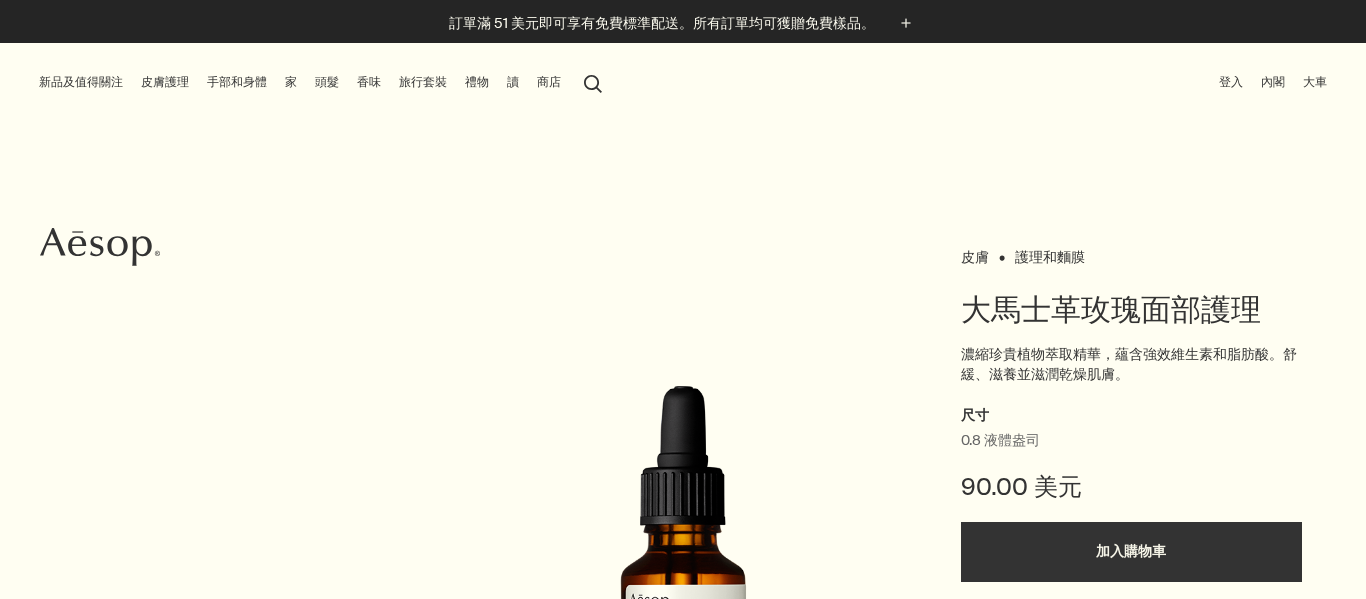 scroll, scrollTop: 0, scrollLeft: 0, axis: both 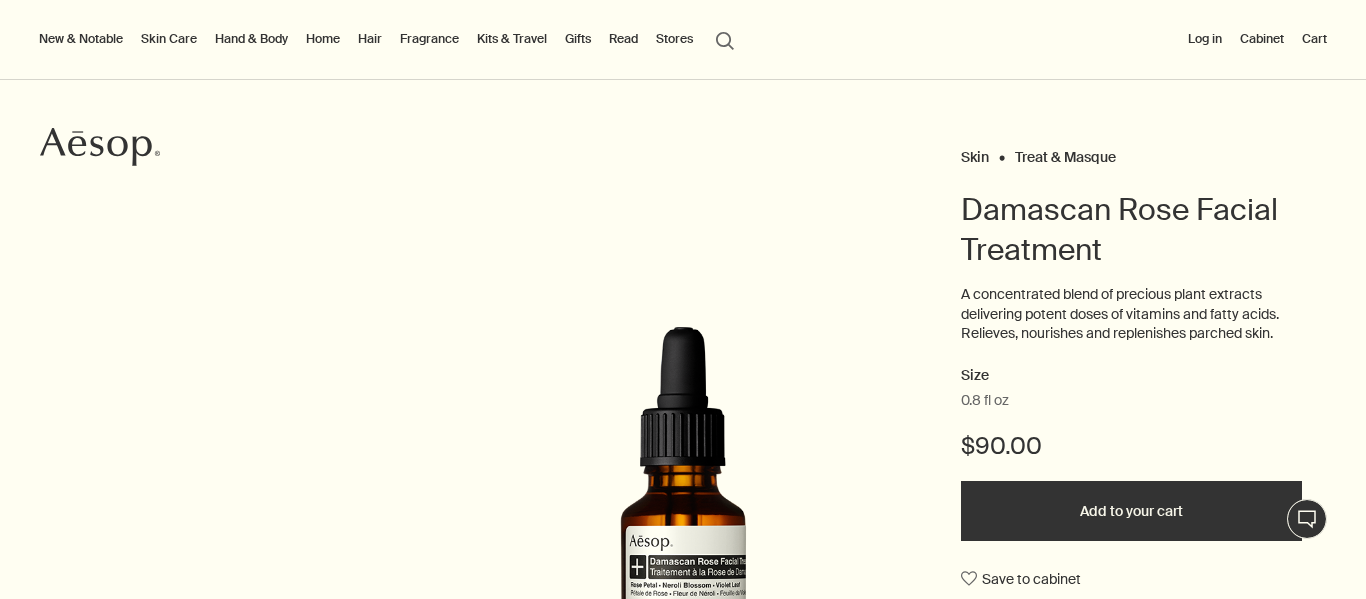 click on "Damascan Rose Facial Treatment" at bounding box center [1132, 230] 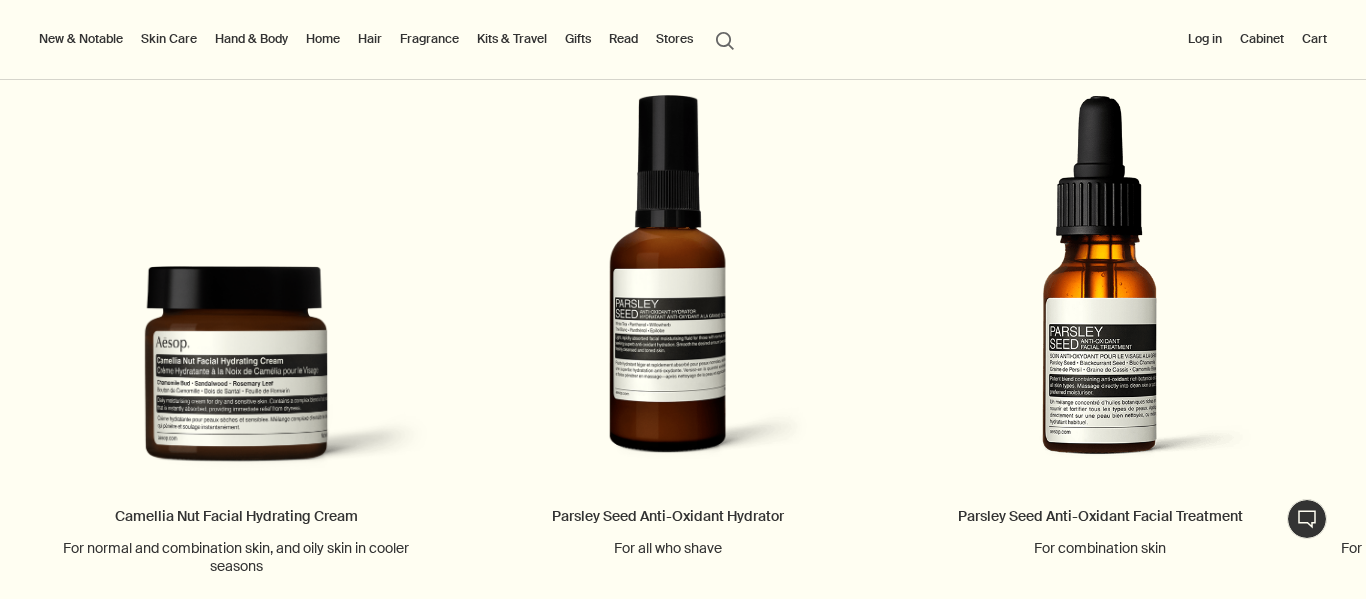 scroll, scrollTop: 2200, scrollLeft: 0, axis: vertical 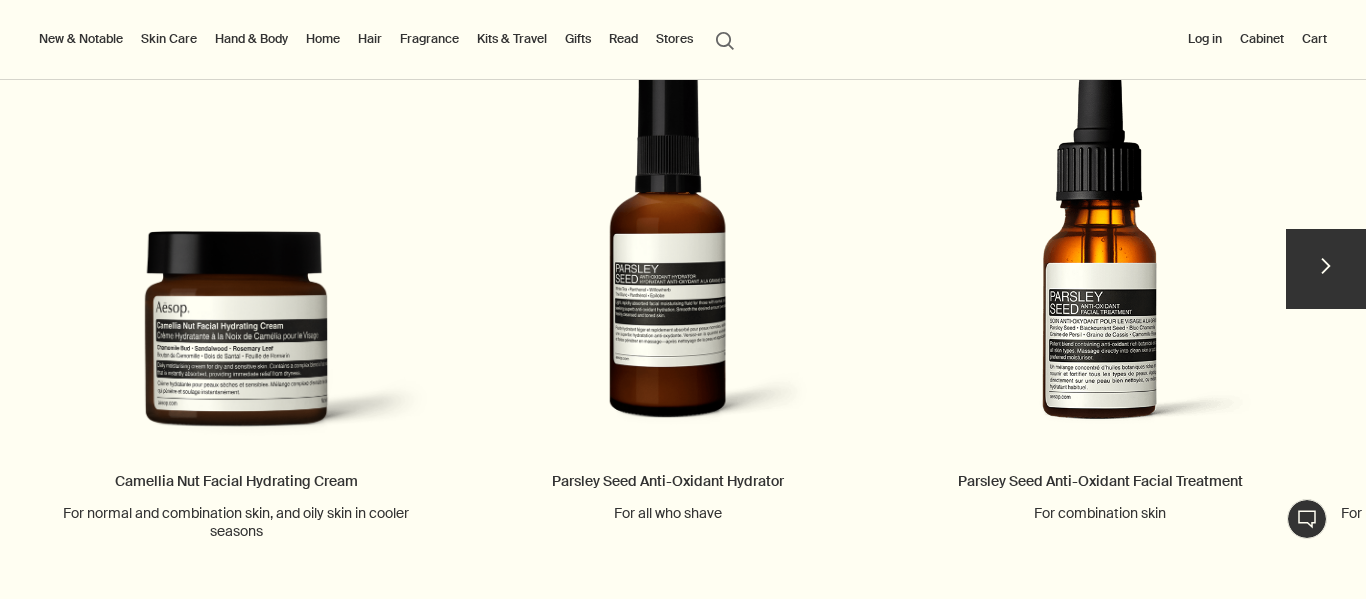 click on "chevron" at bounding box center [1326, 269] 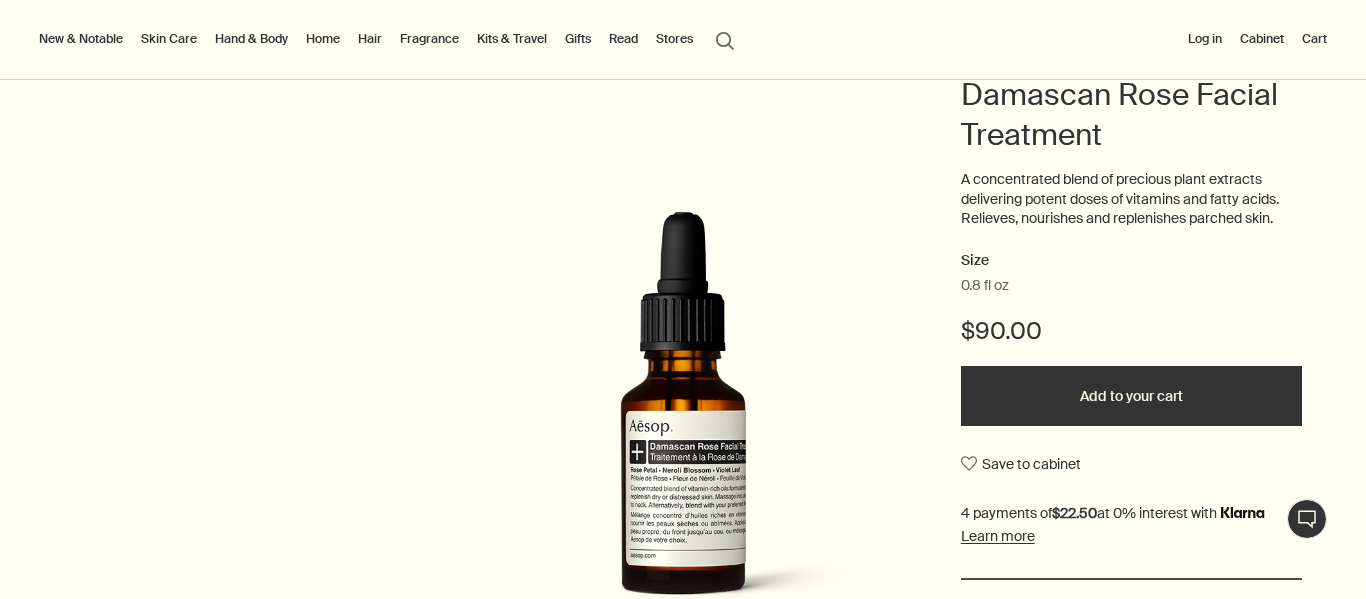 scroll, scrollTop: 0, scrollLeft: 0, axis: both 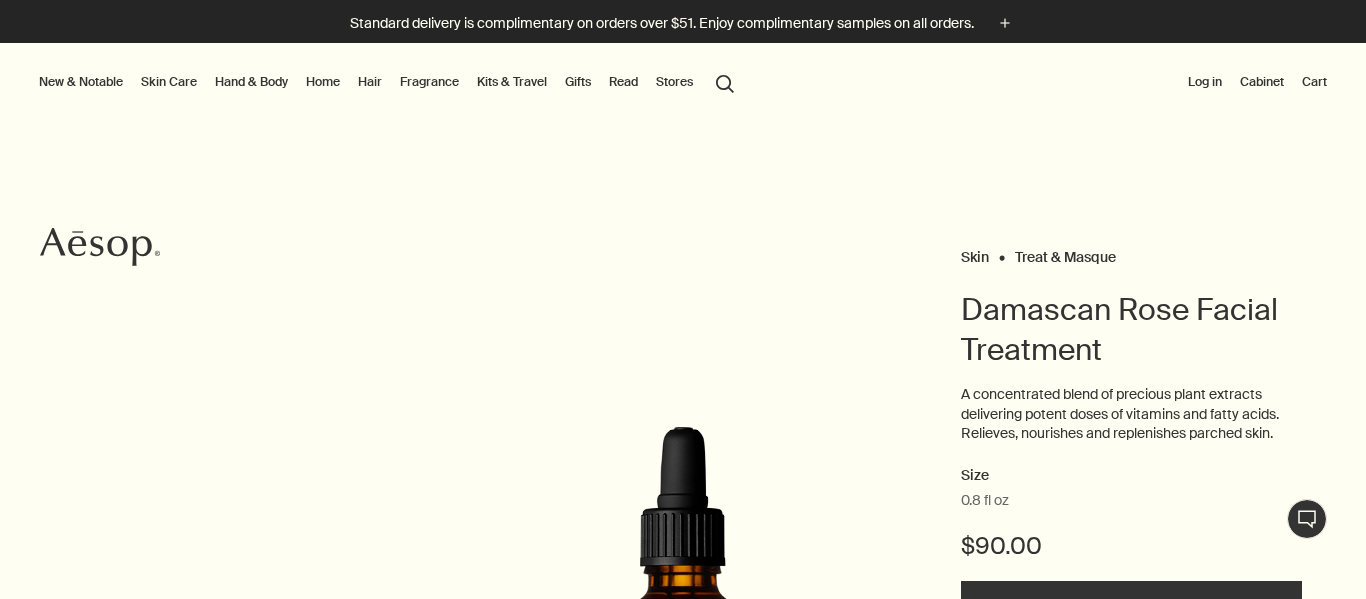 click on "Skin Care" at bounding box center [169, 82] 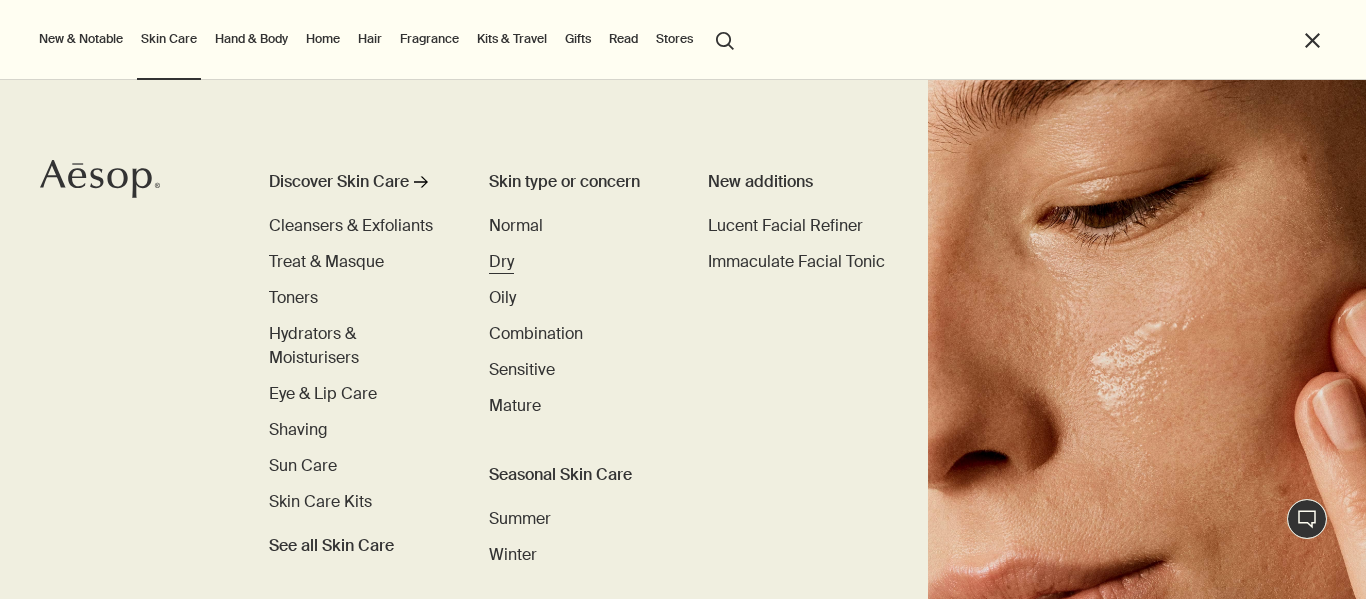 click on "Dry" at bounding box center (501, 261) 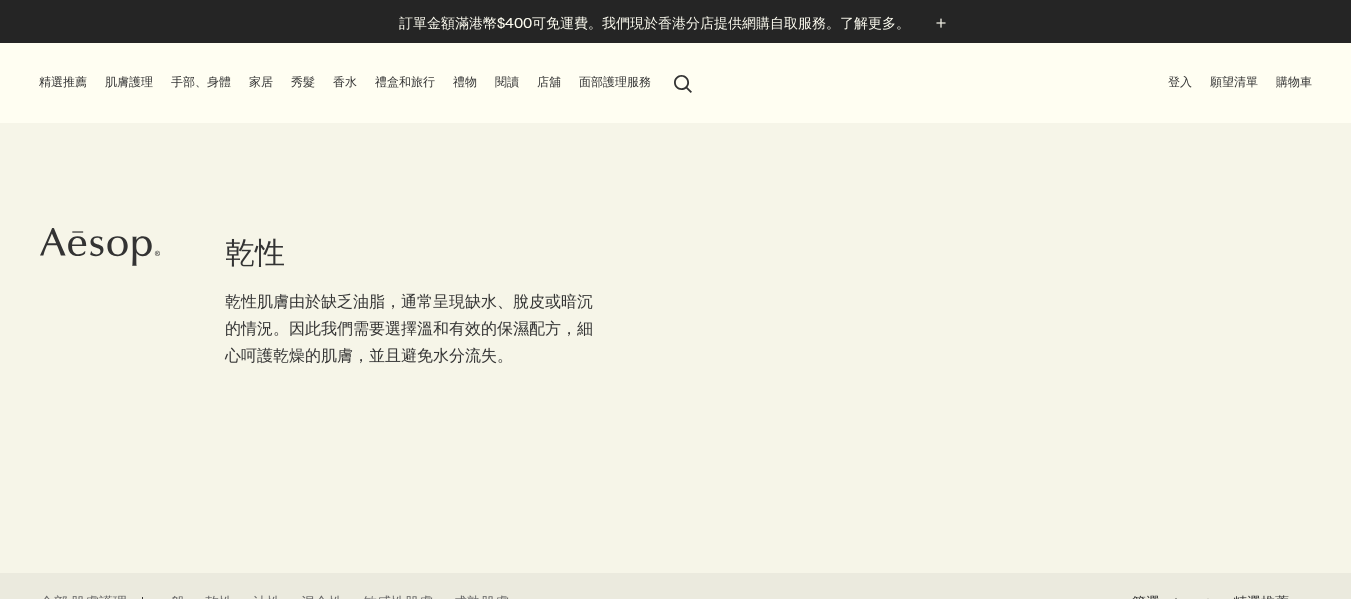 scroll, scrollTop: 0, scrollLeft: 0, axis: both 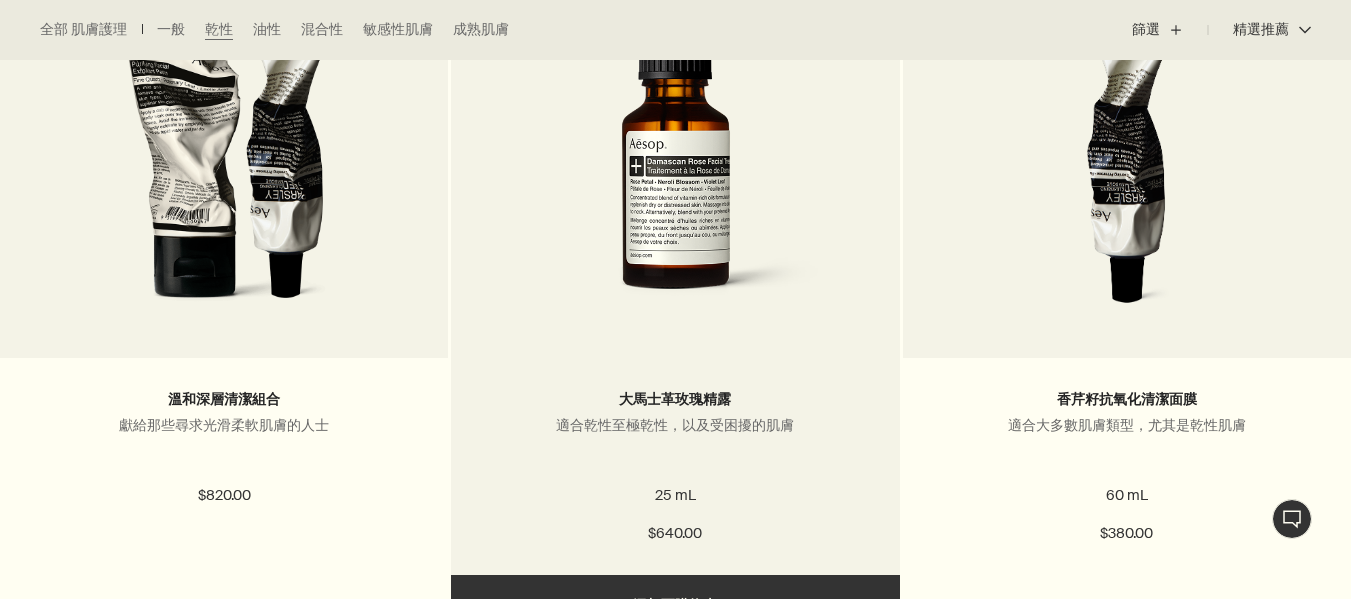 click at bounding box center [675, 143] 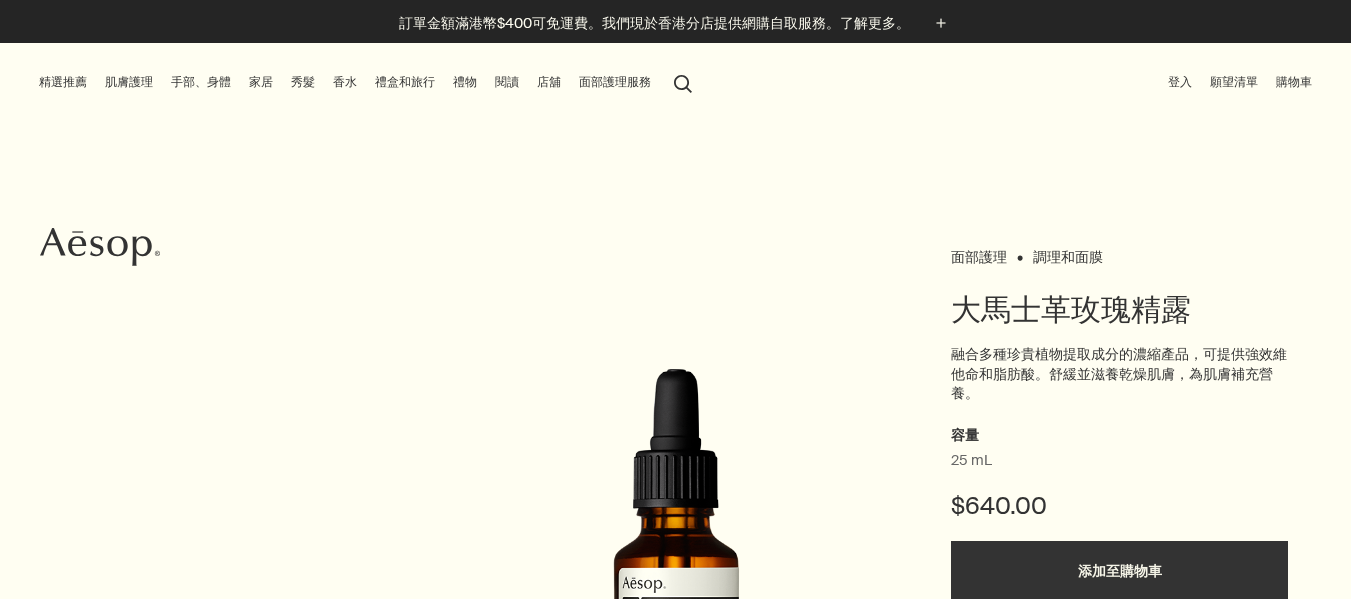 scroll, scrollTop: 0, scrollLeft: 0, axis: both 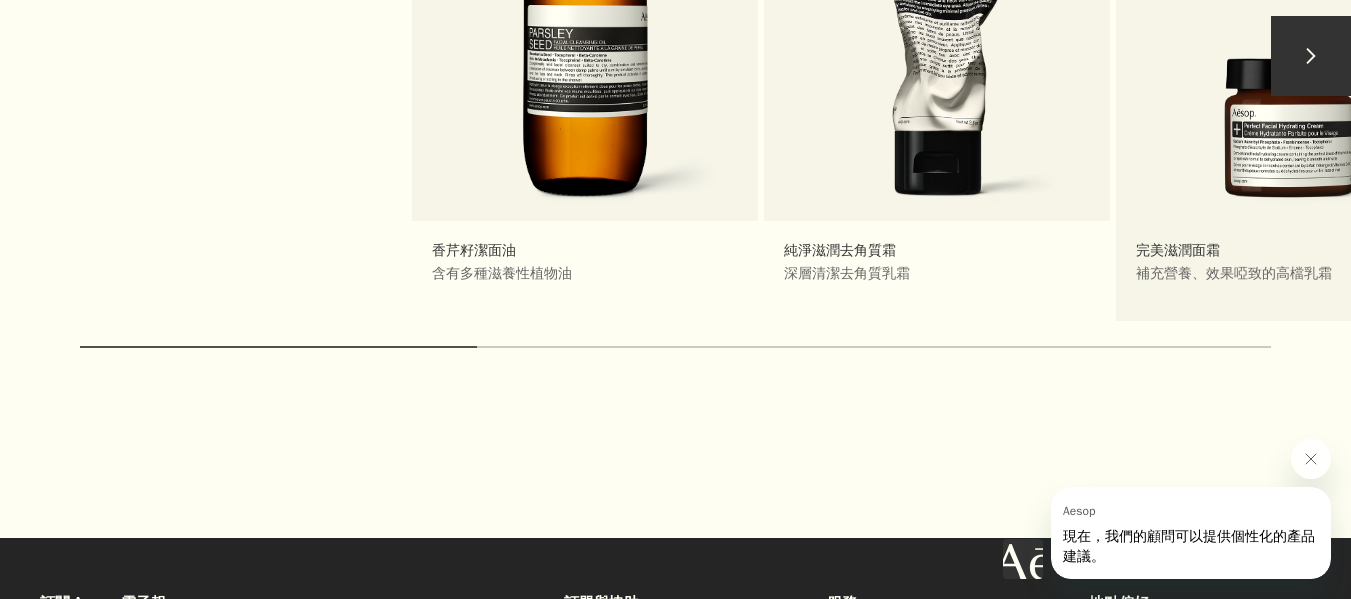 click on "完美滋潤面霜 補充營養、效果啞致的高檔乳霜" at bounding box center [1289, 66] 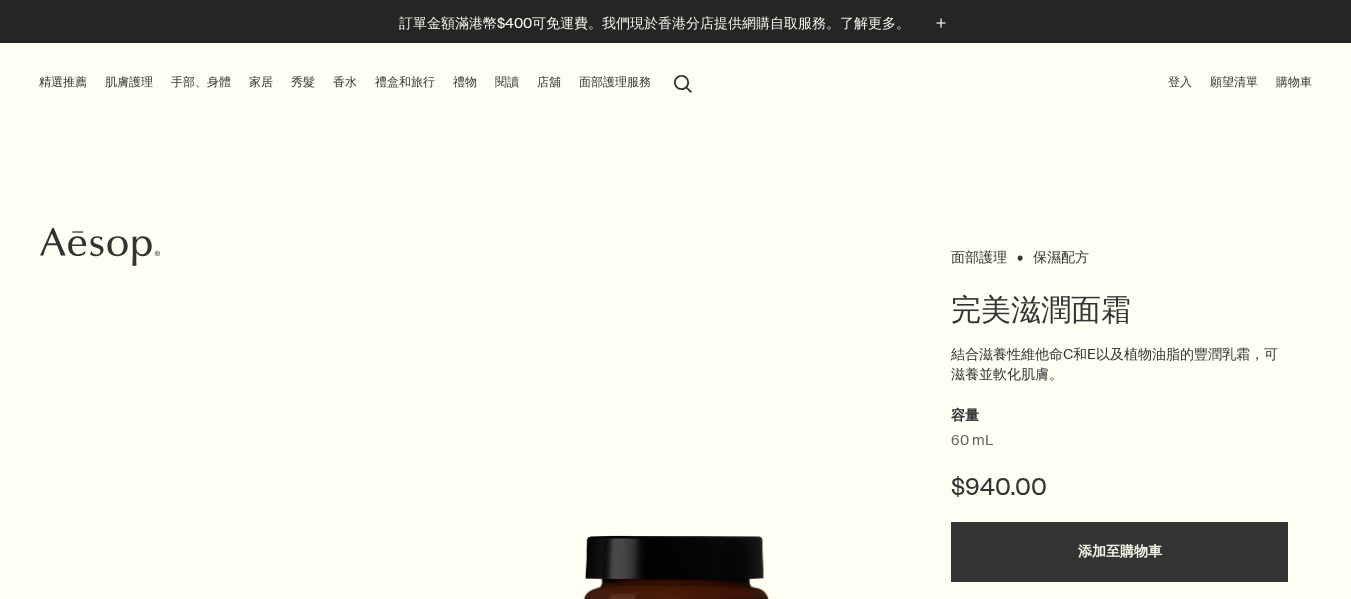 scroll, scrollTop: 0, scrollLeft: 0, axis: both 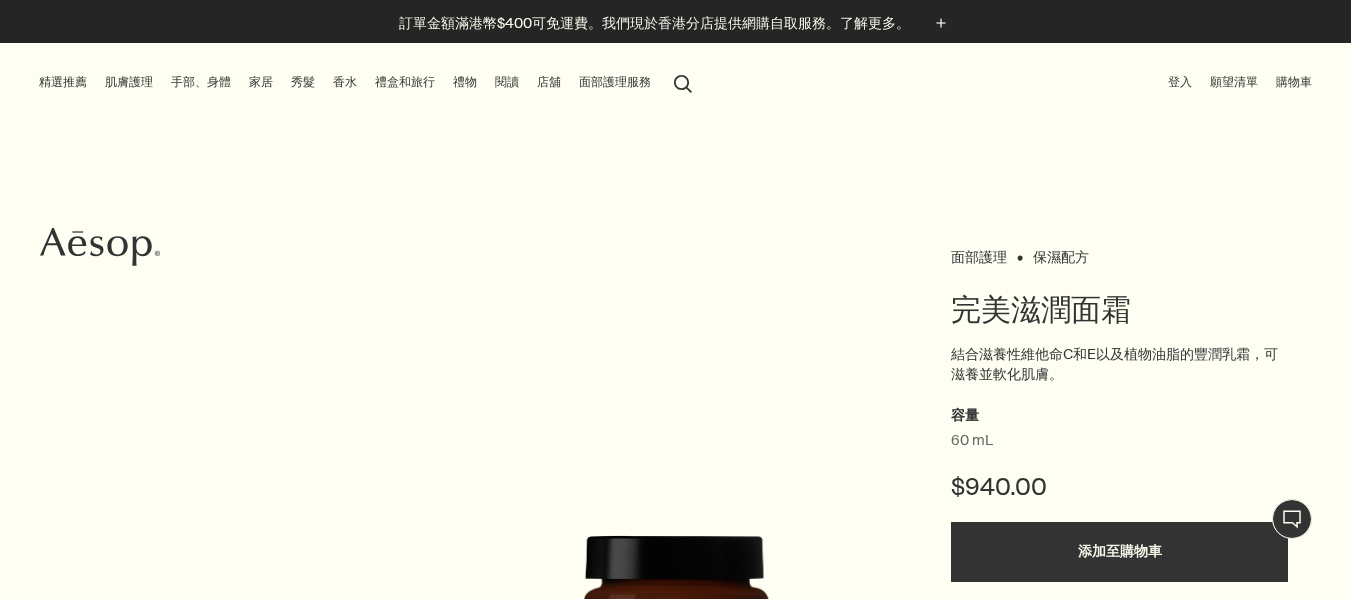 click on "肌膚護理" at bounding box center (129, 82) 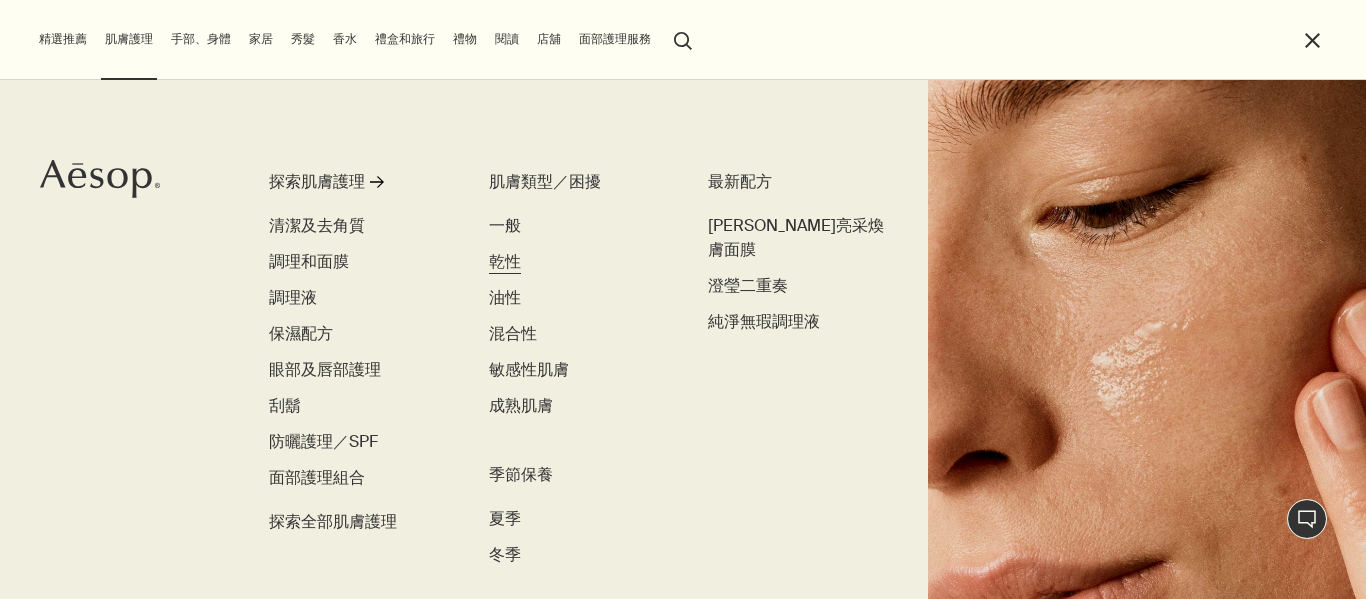click on "乾性" at bounding box center [505, 261] 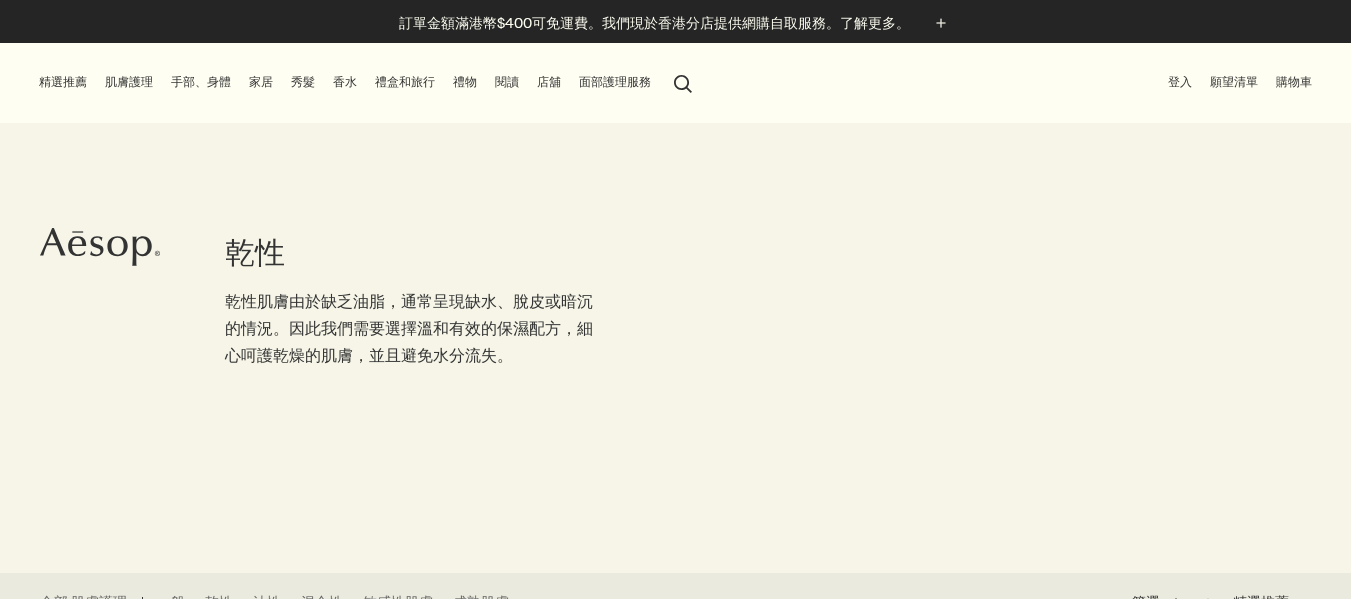 scroll, scrollTop: 0, scrollLeft: 0, axis: both 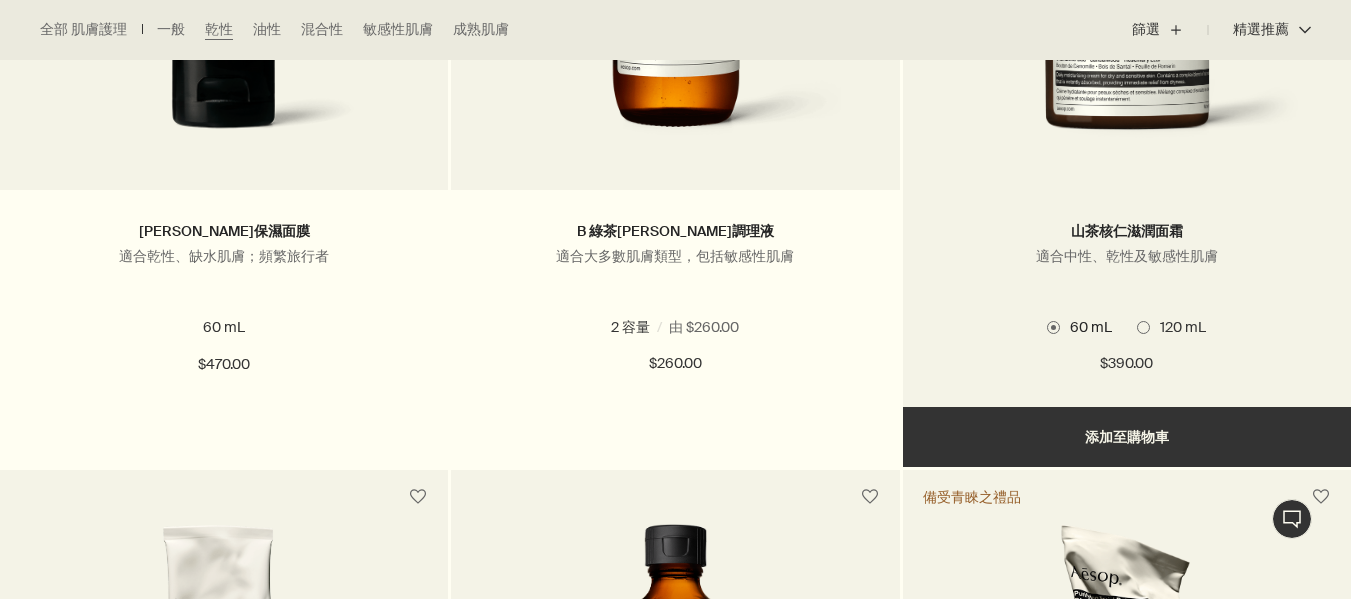 click at bounding box center (1127, 57) 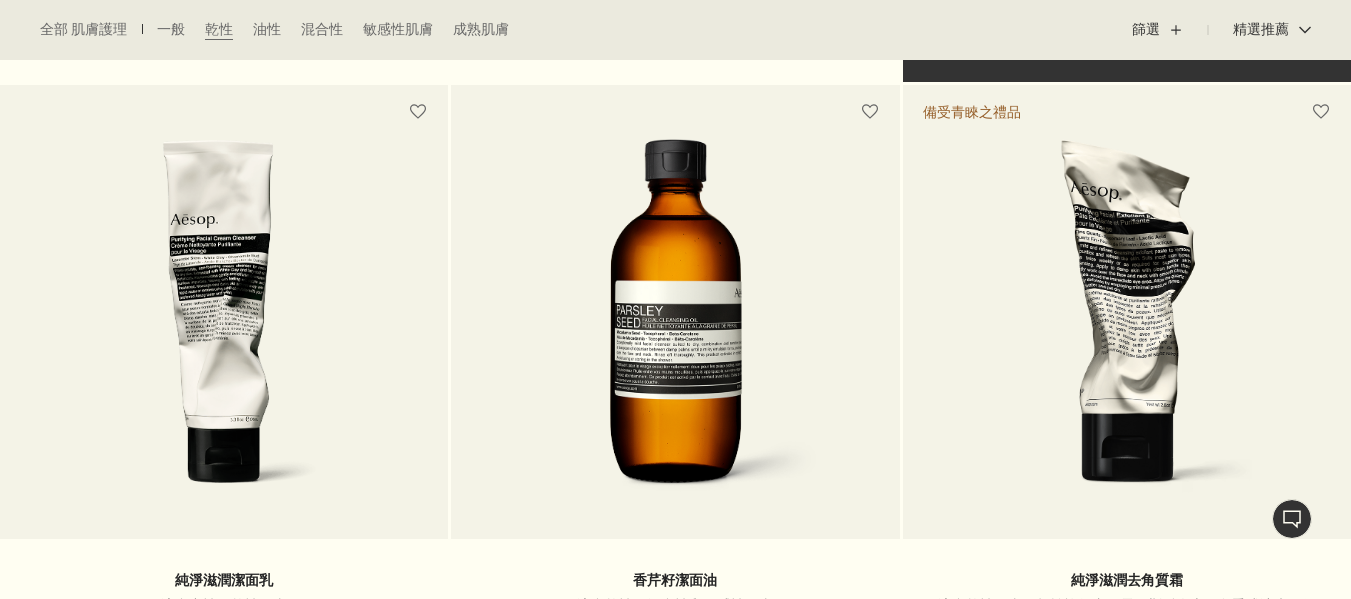 scroll, scrollTop: 1400, scrollLeft: 0, axis: vertical 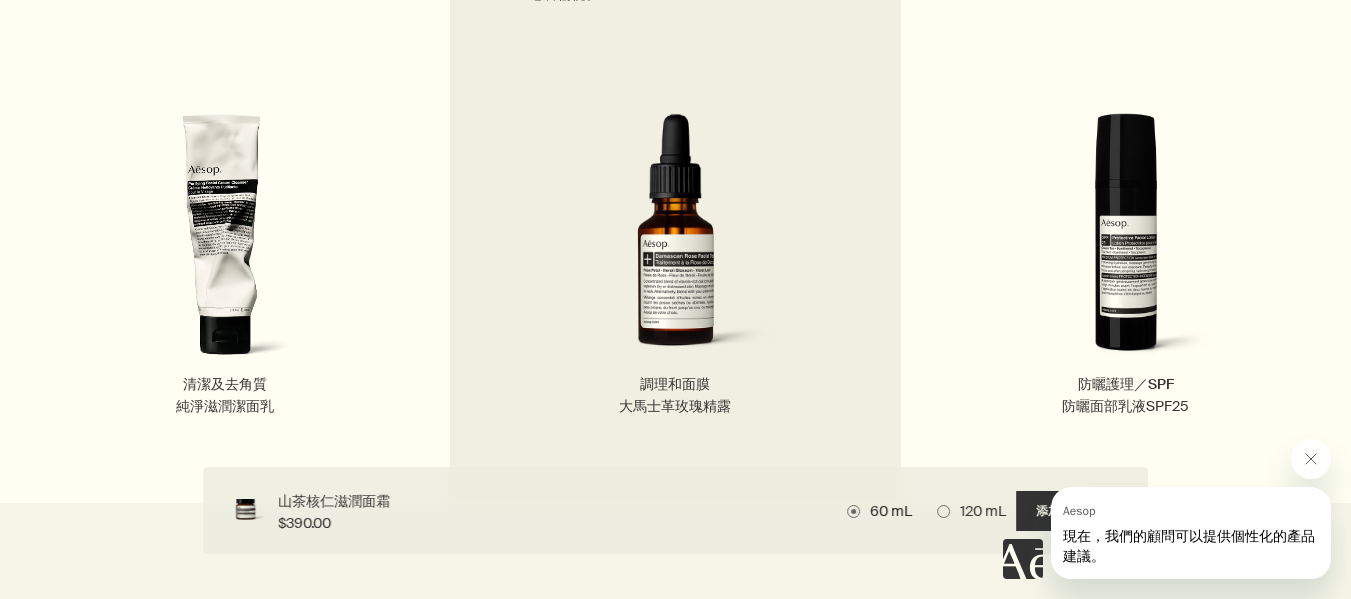 click at bounding box center [675, 243] 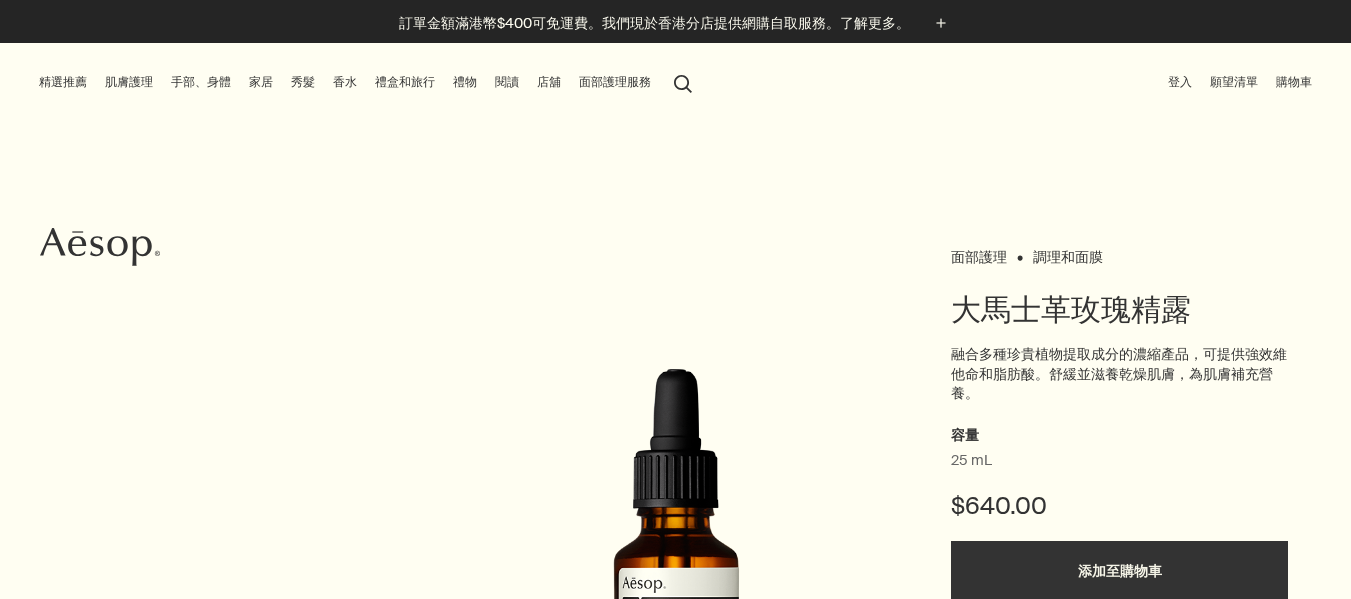 scroll, scrollTop: 0, scrollLeft: 0, axis: both 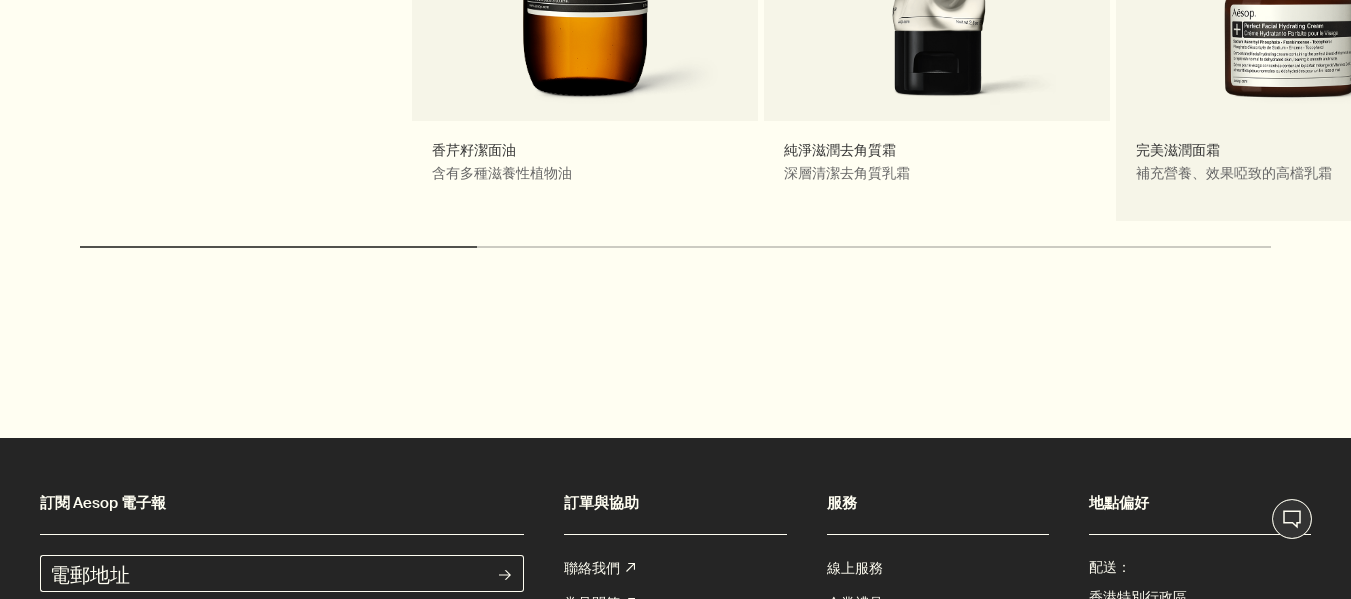 click on "完美滋潤面霜 補充營養、效果啞致的高檔乳霜" at bounding box center (1289, -34) 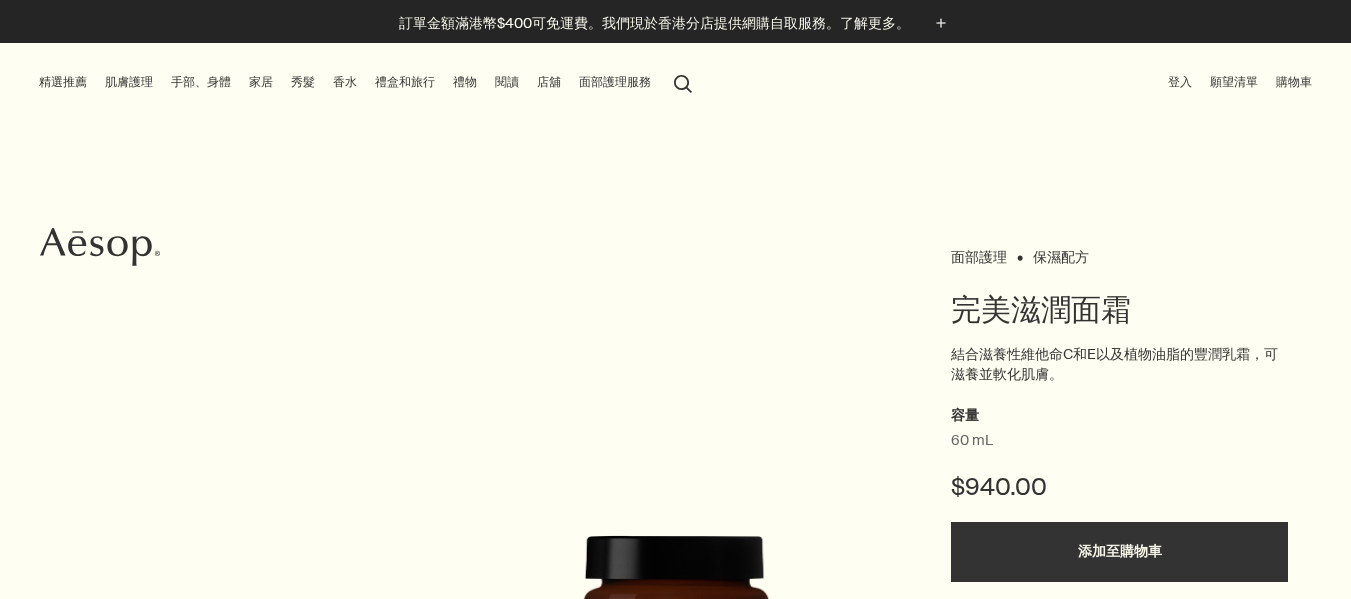 scroll, scrollTop: 0, scrollLeft: 0, axis: both 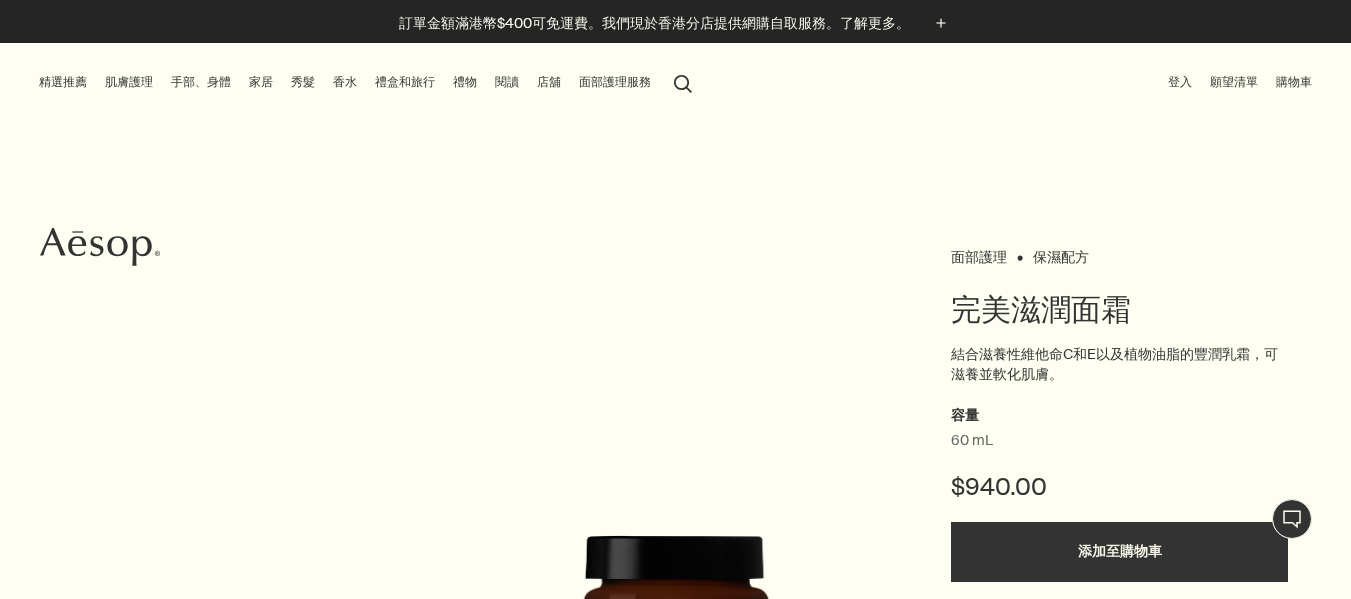 click on "肌膚護理" at bounding box center (129, 82) 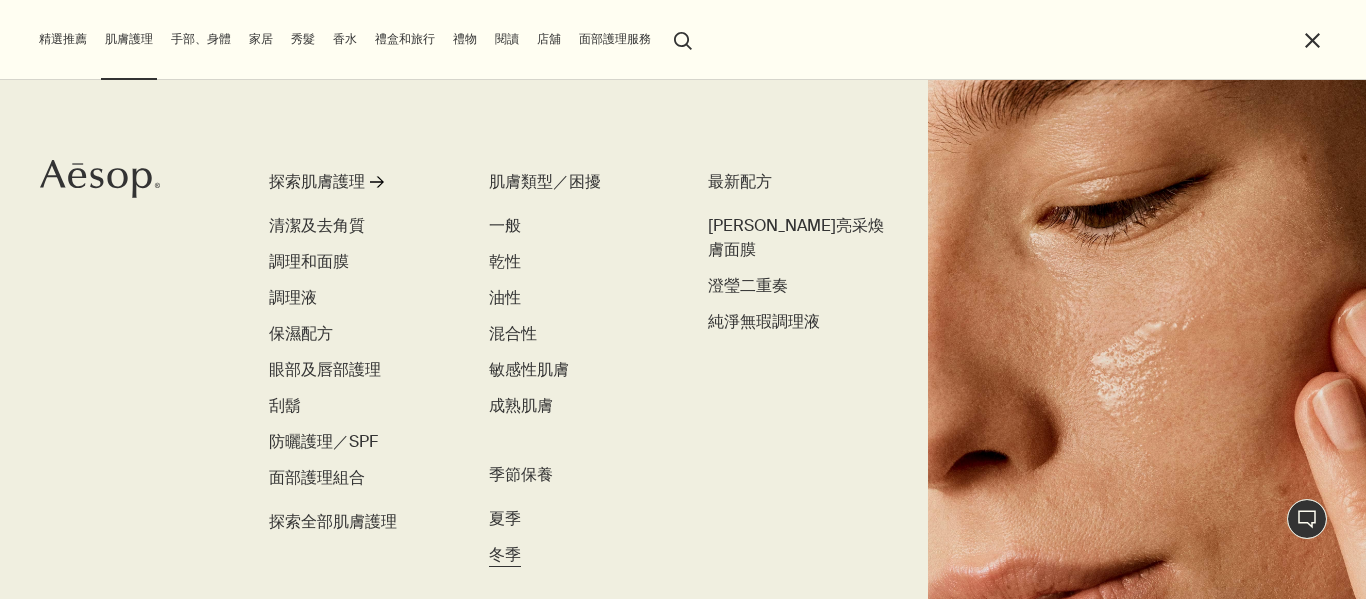 click on "冬季" at bounding box center [505, 554] 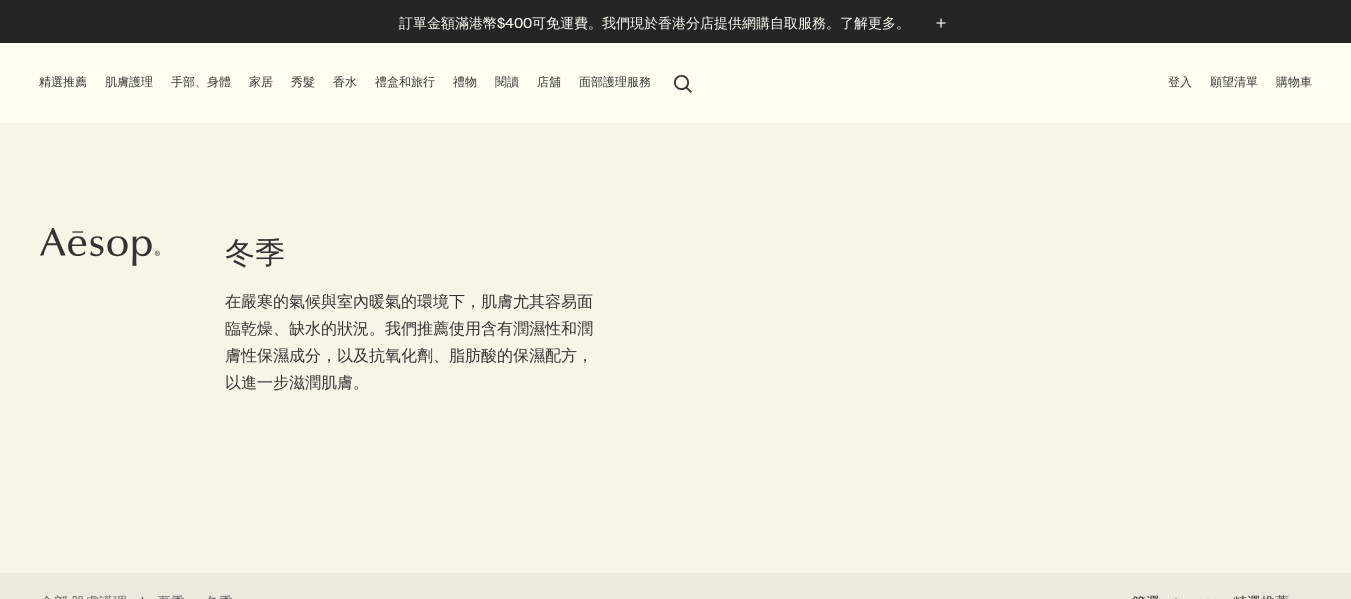 scroll, scrollTop: 0, scrollLeft: 0, axis: both 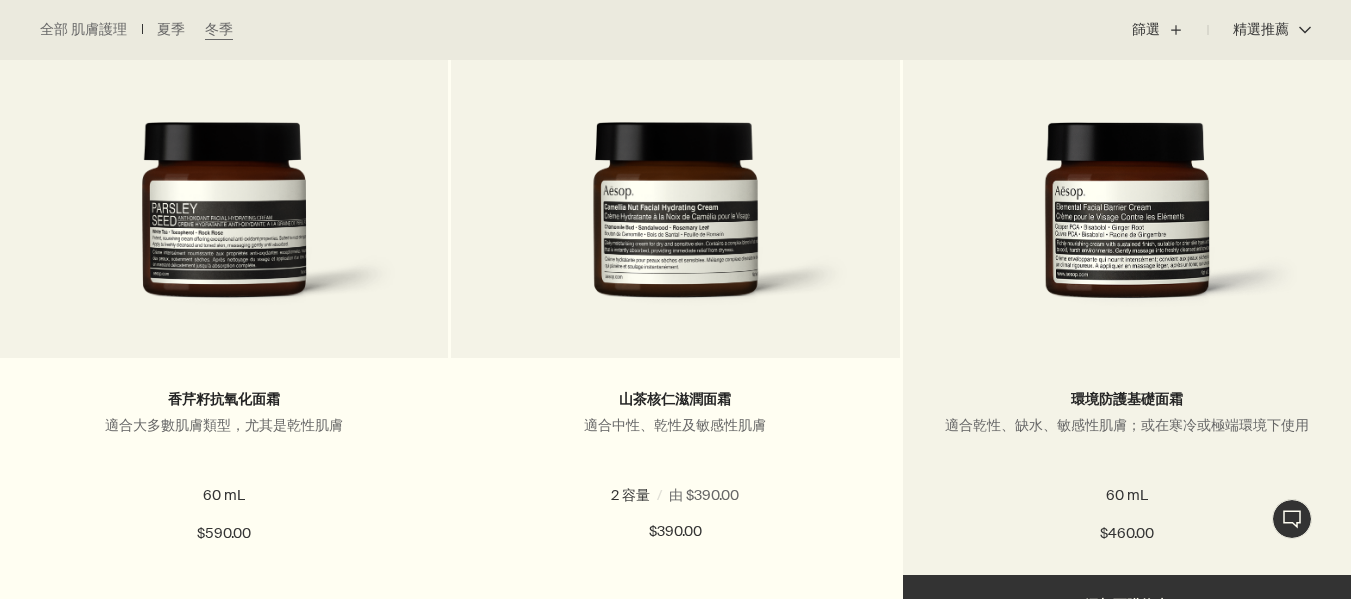 click at bounding box center [1127, 225] 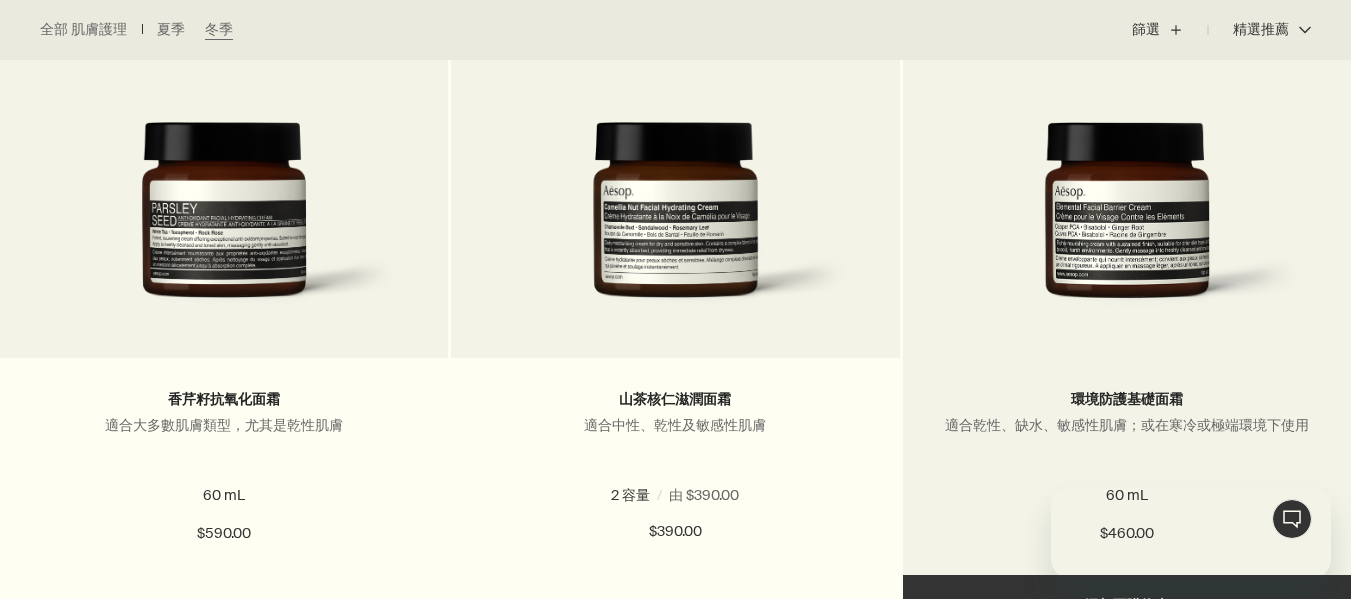 scroll, scrollTop: 0, scrollLeft: 0, axis: both 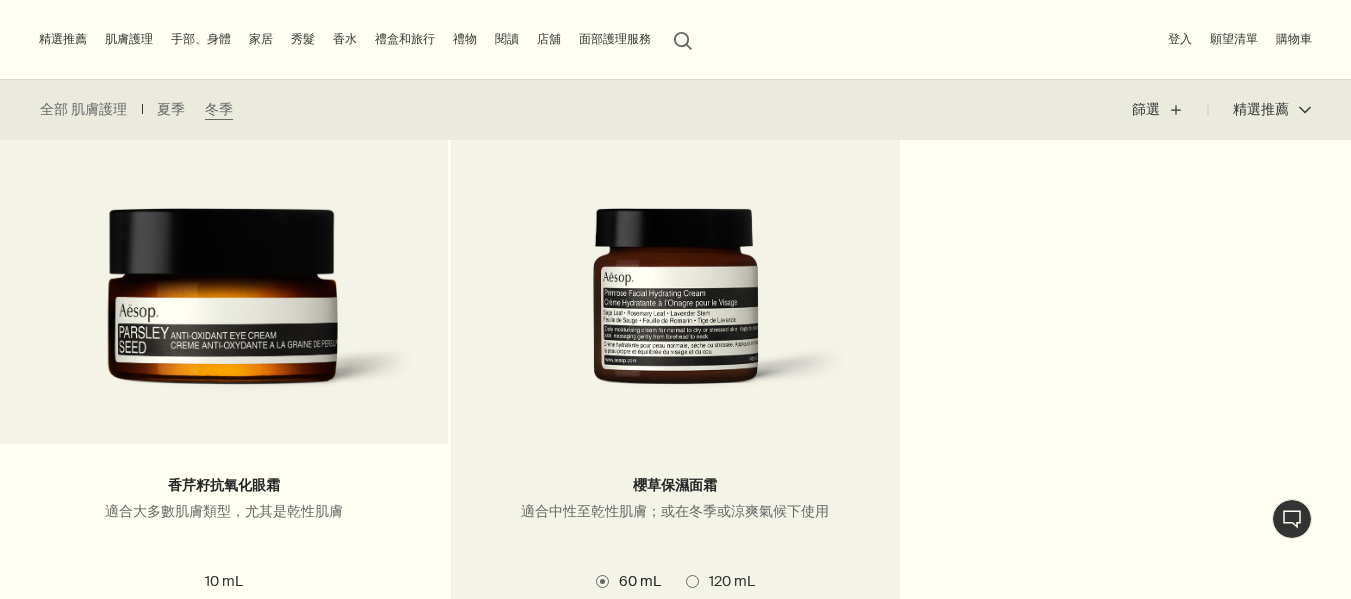 click at bounding box center [675, 311] 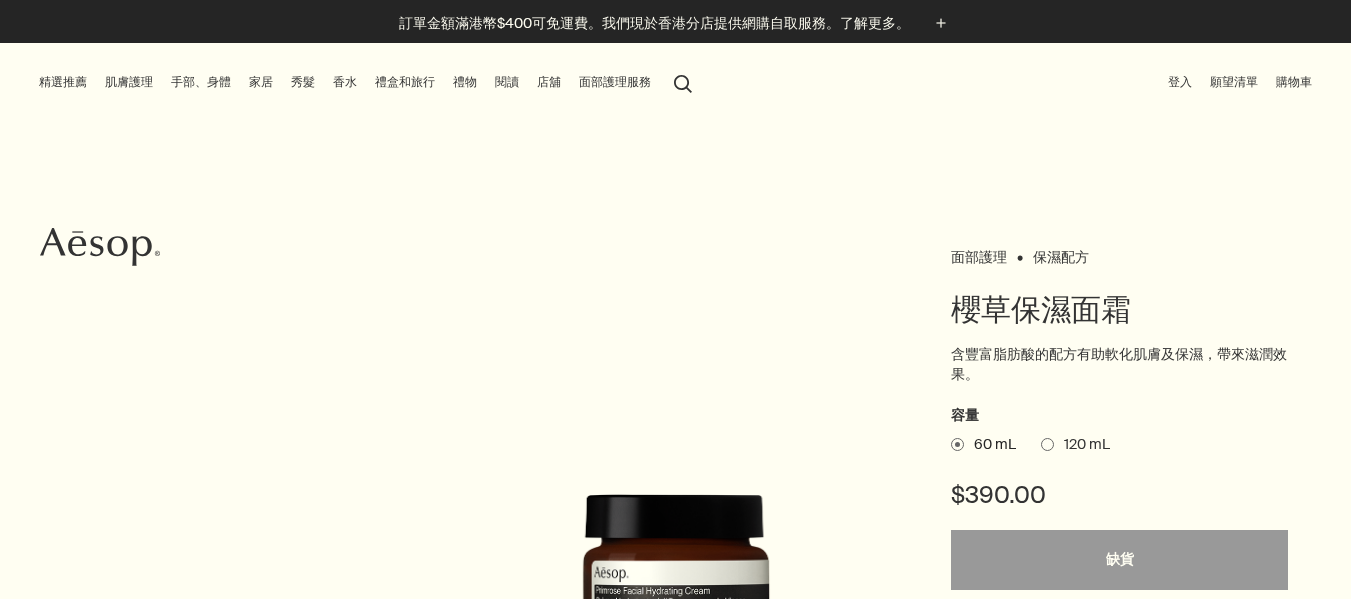 scroll, scrollTop: 100, scrollLeft: 0, axis: vertical 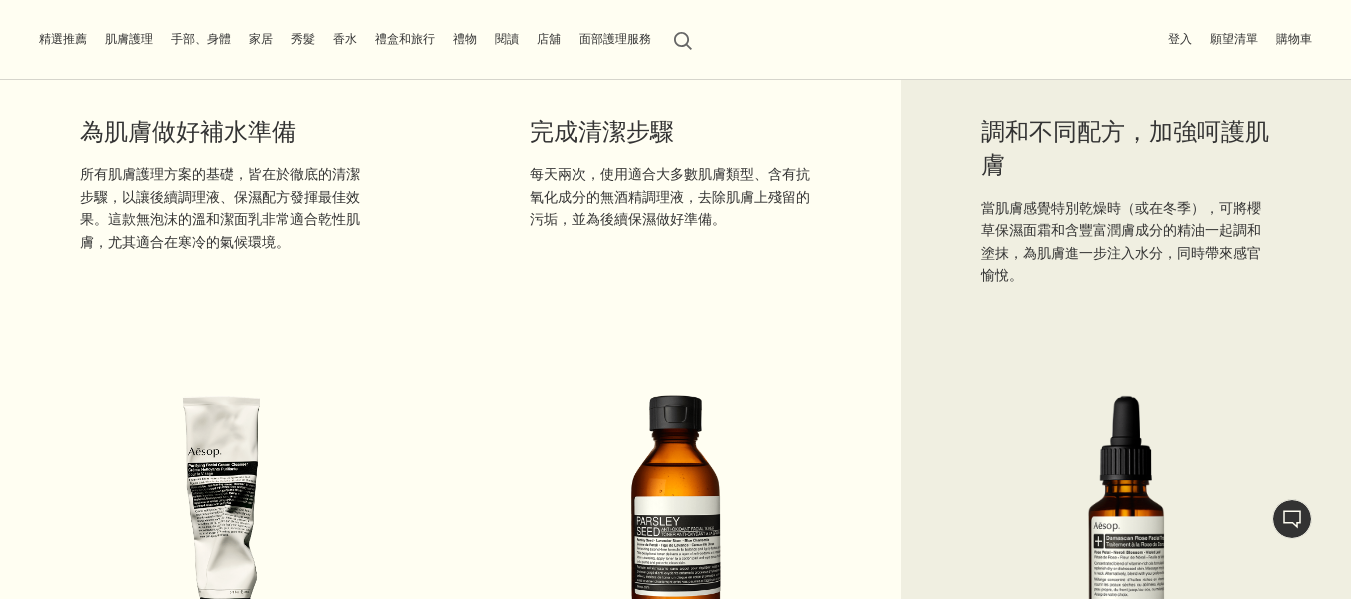click at bounding box center [1126, 525] 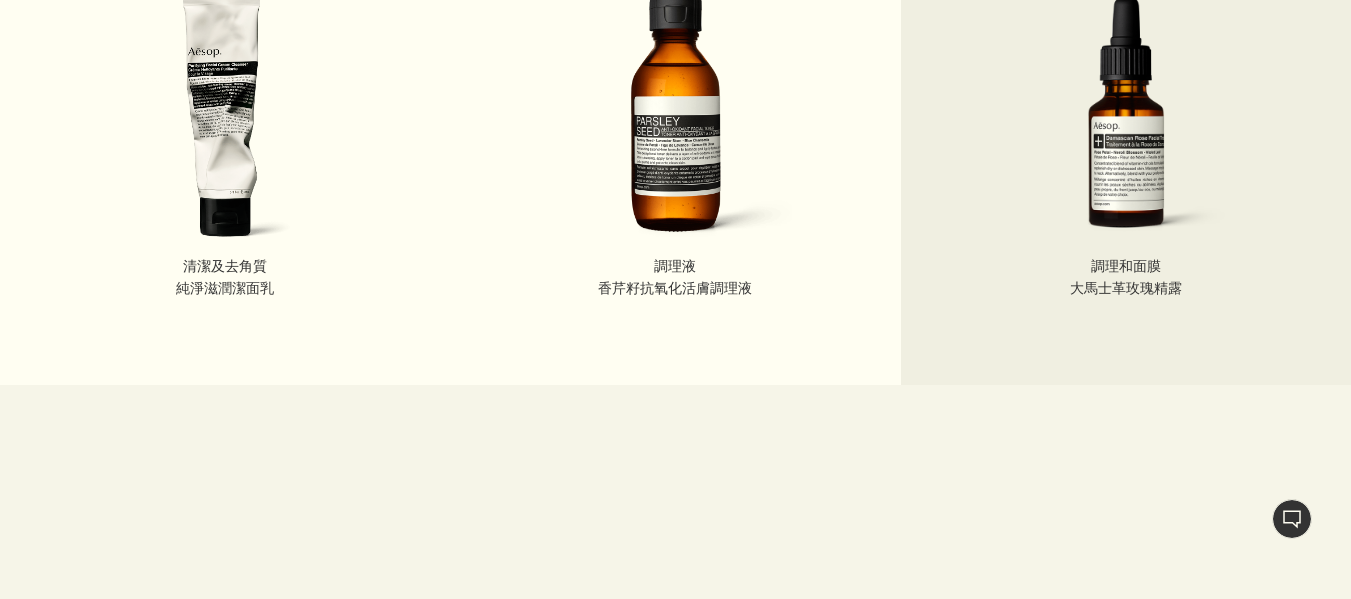 scroll, scrollTop: 2693, scrollLeft: 0, axis: vertical 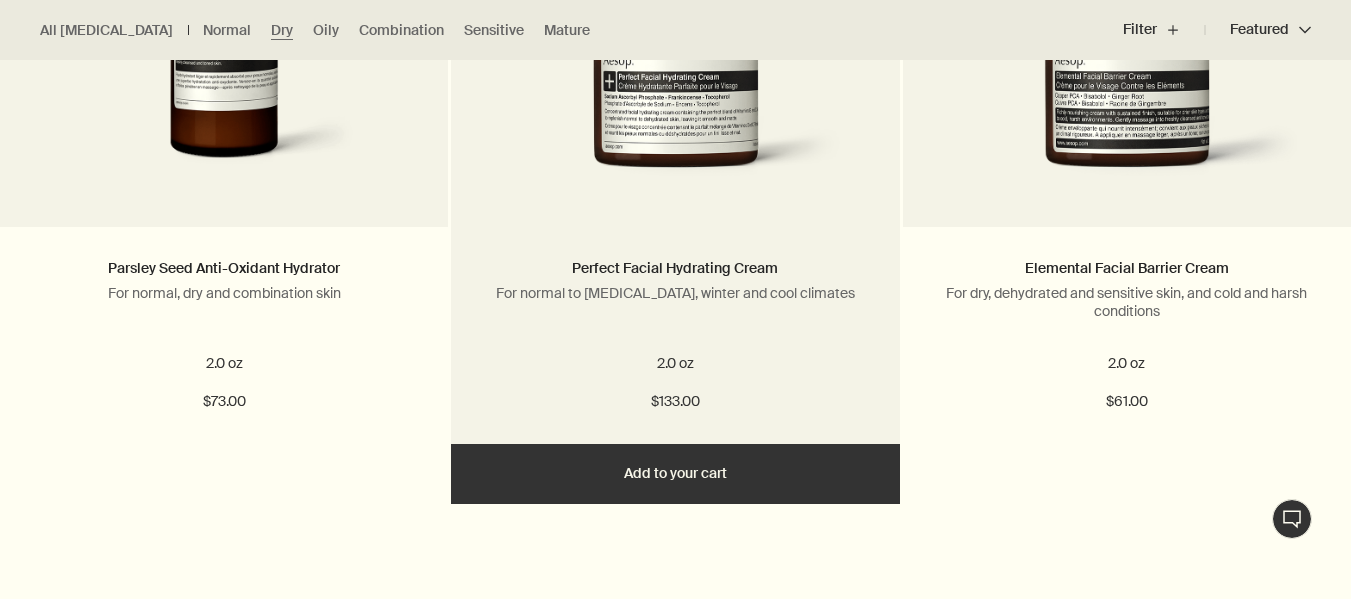 click at bounding box center (675, 94) 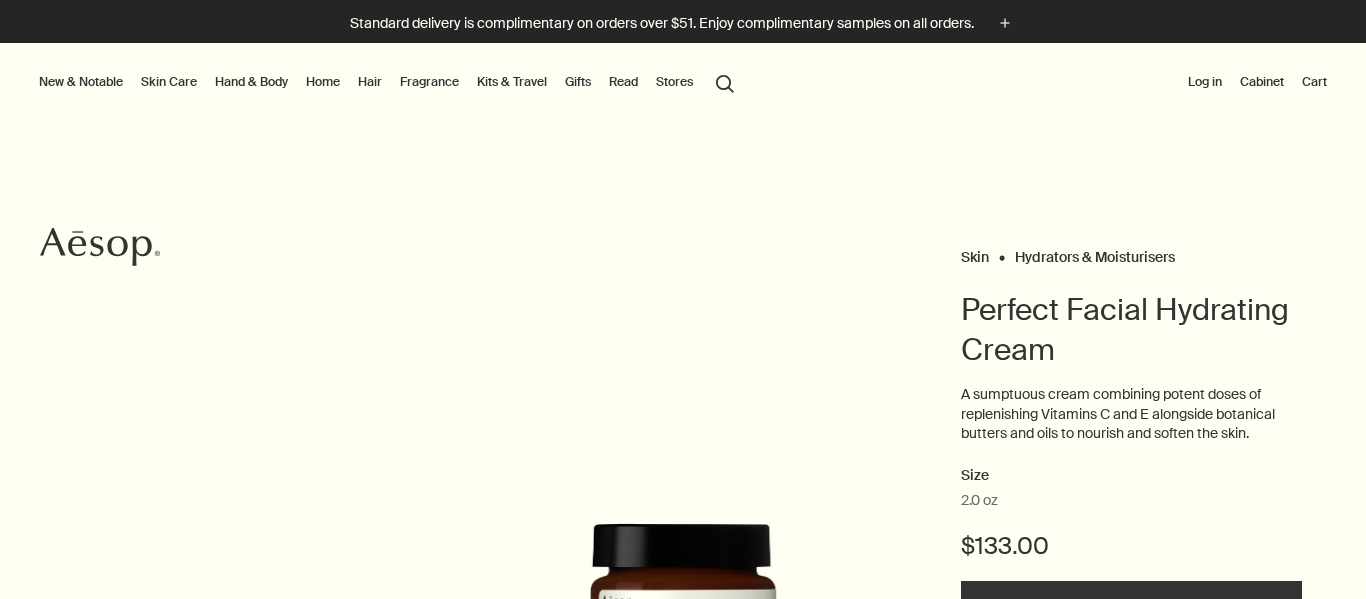 scroll, scrollTop: 0, scrollLeft: 0, axis: both 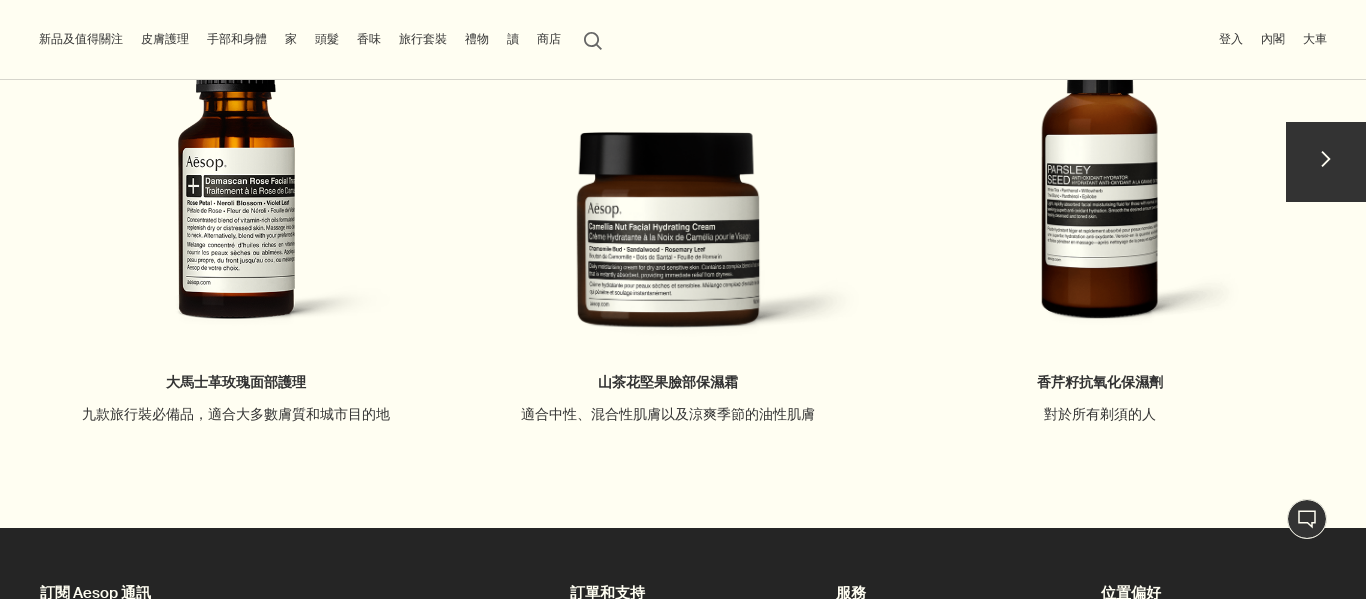 click on "chevron" at bounding box center [1326, 162] 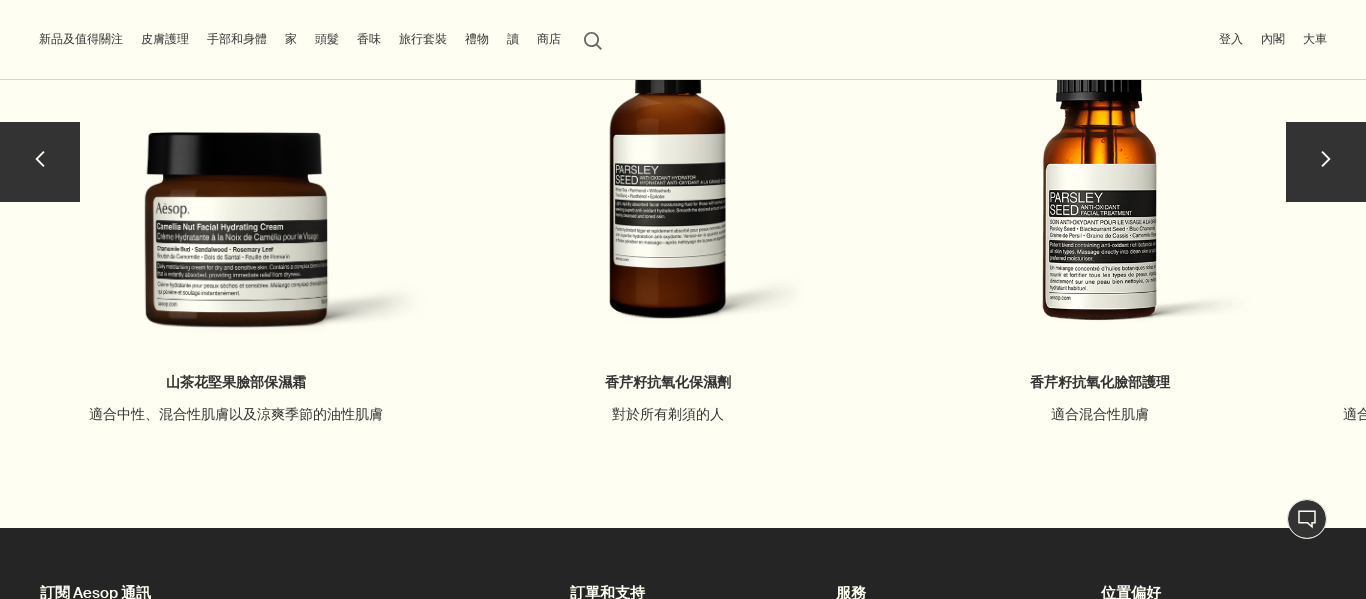 click on "chevron" at bounding box center (1326, 162) 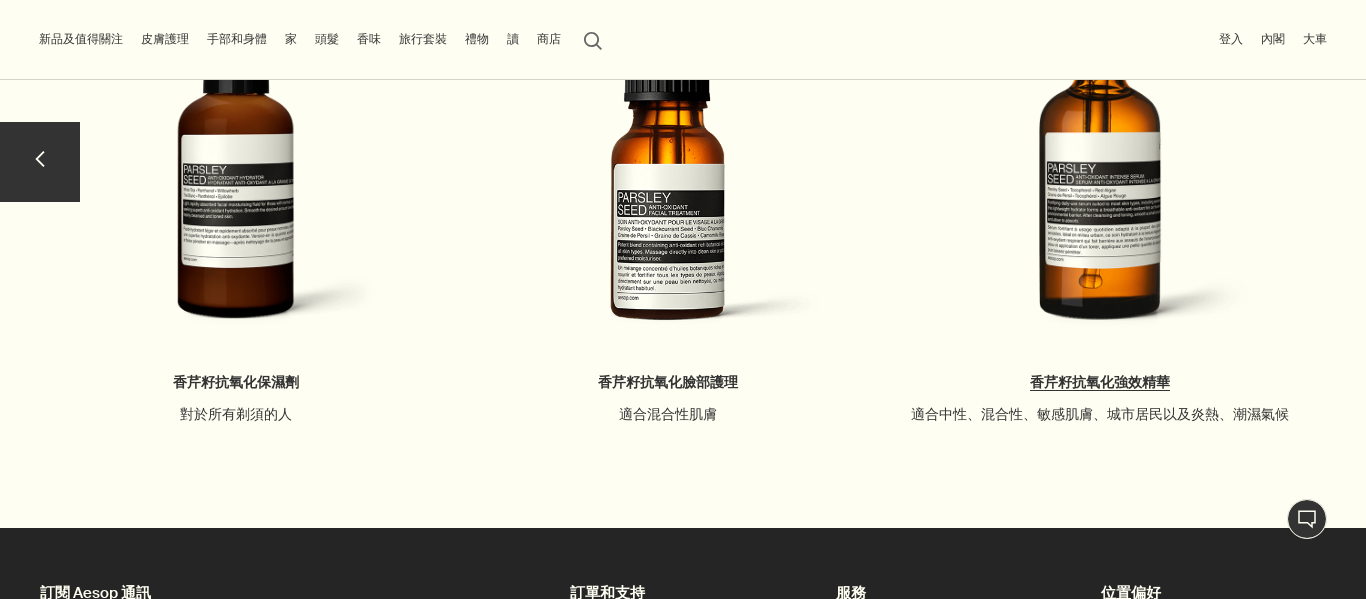 click on "香芹籽抗氧化強效精華
適合中性、混合性、敏感肌膚、城市居民以及炎熱、潮濕氣候" at bounding box center (1100, 192) 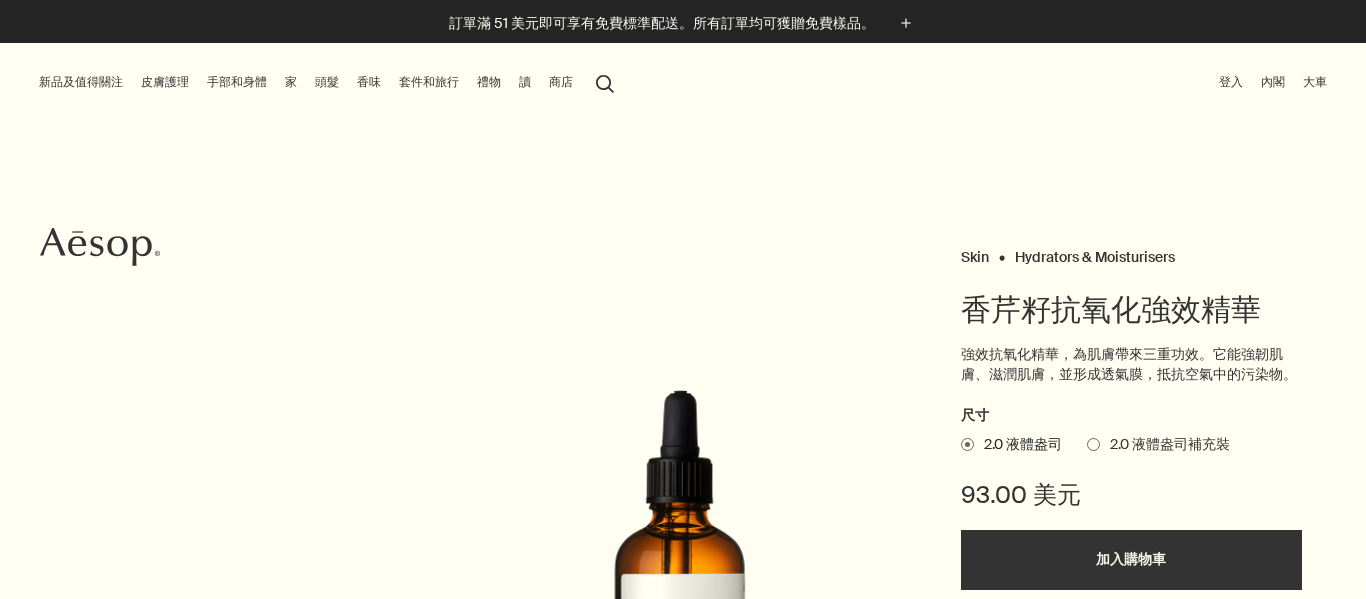 scroll, scrollTop: 0, scrollLeft: 0, axis: both 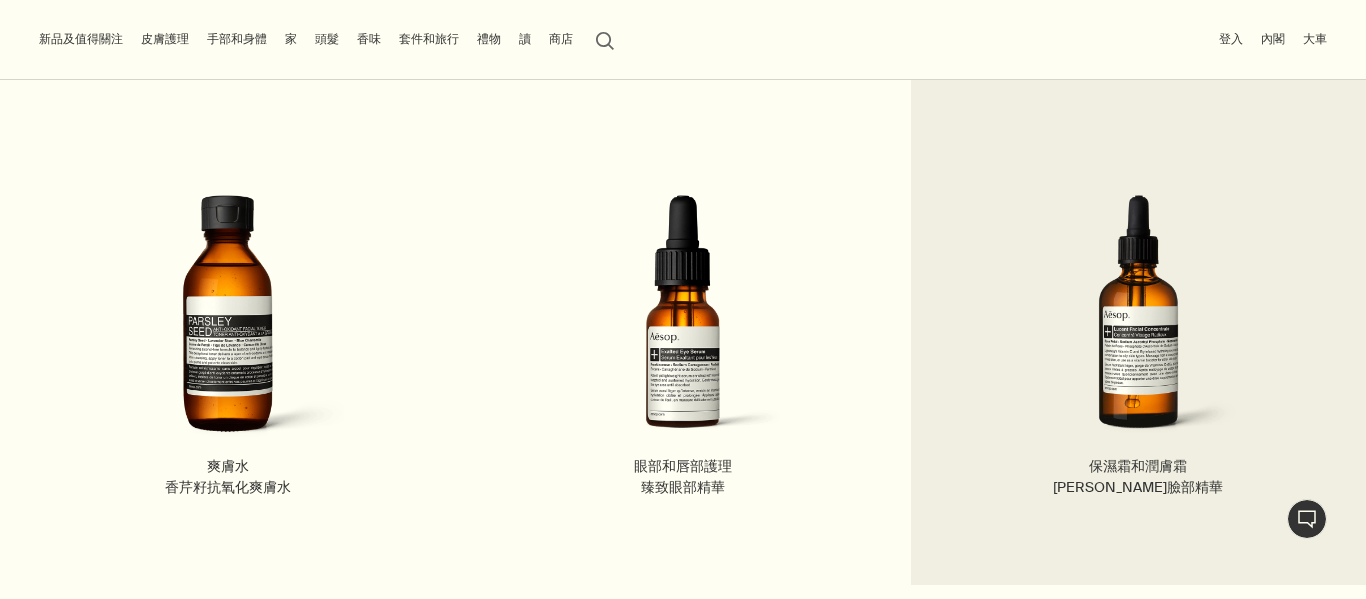 click at bounding box center (1138, 325) 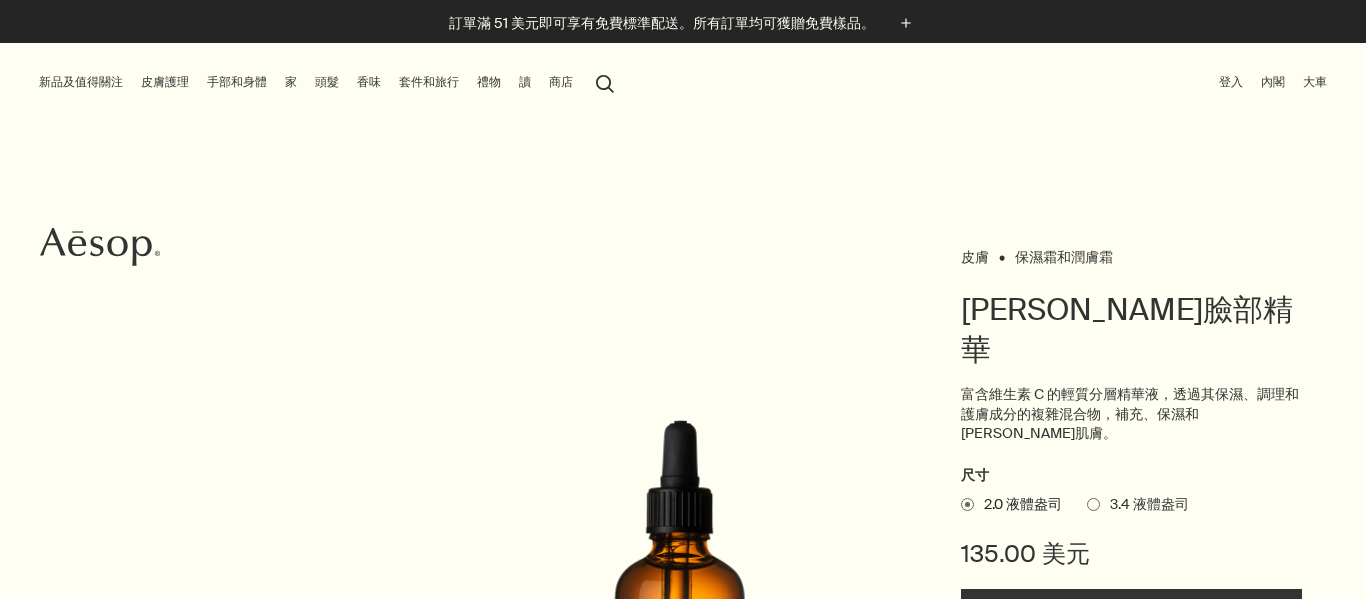 scroll, scrollTop: 0, scrollLeft: 0, axis: both 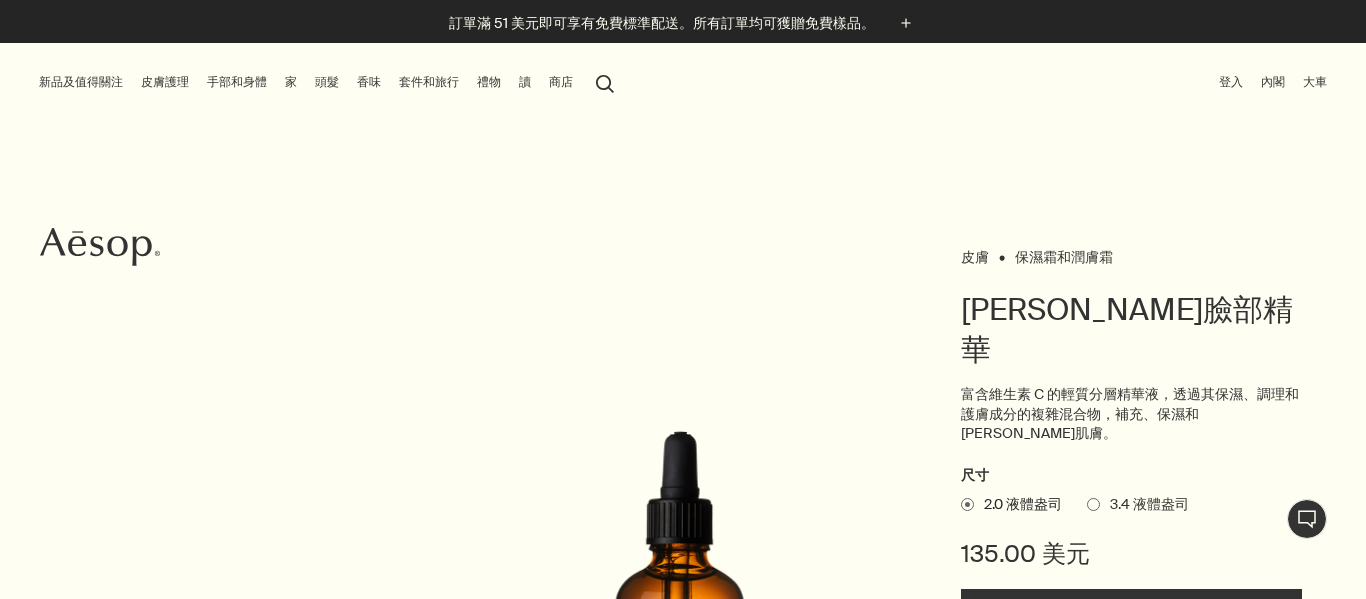 drag, startPoint x: 762, startPoint y: 185, endPoint x: 607, endPoint y: 238, distance: 163.81087 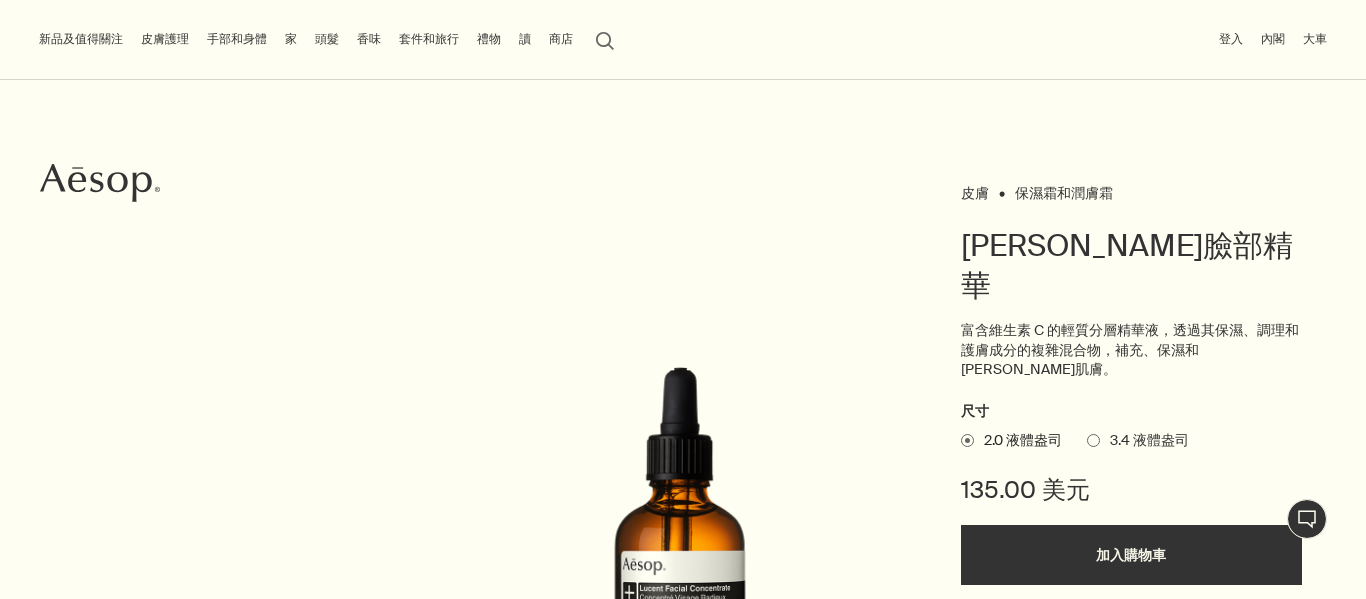 scroll, scrollTop: 100, scrollLeft: 0, axis: vertical 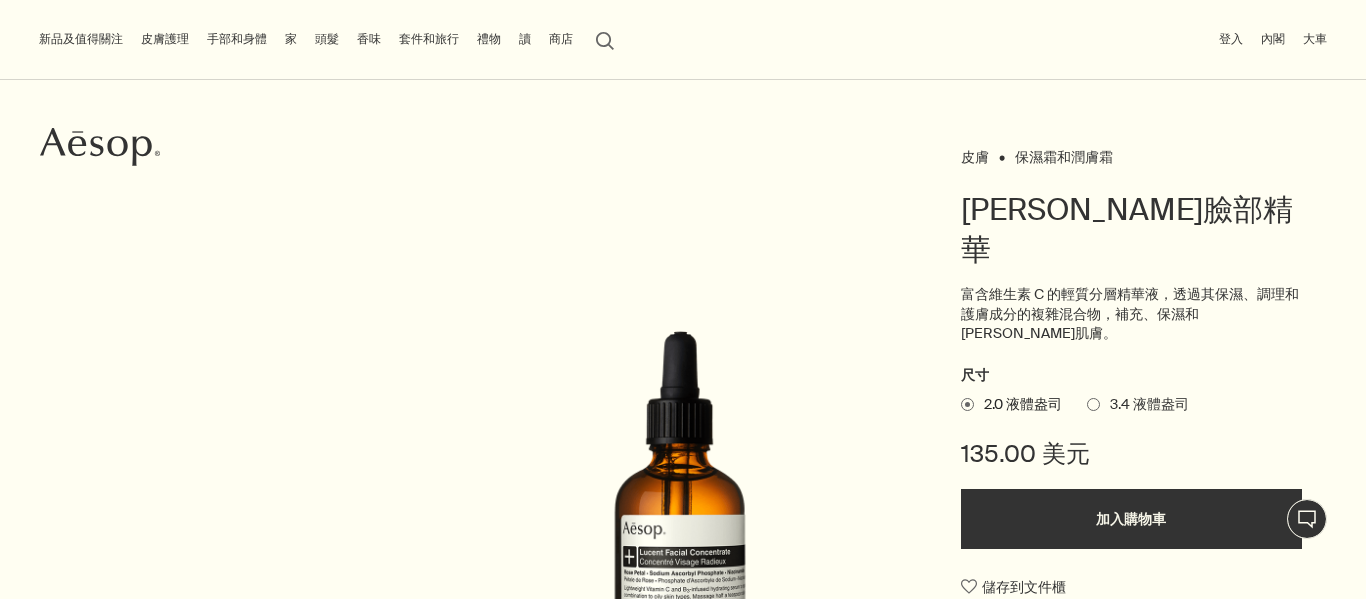 click on "3.4 液體盎司" at bounding box center (1144, 405) 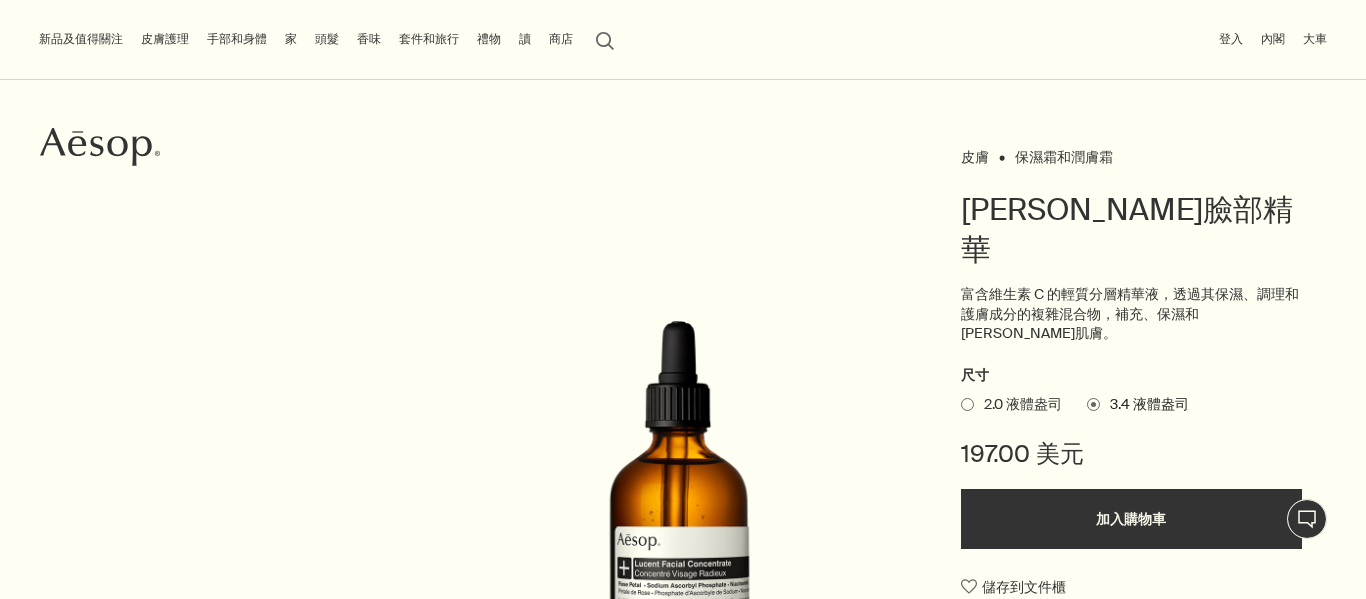 click at bounding box center [967, 404] 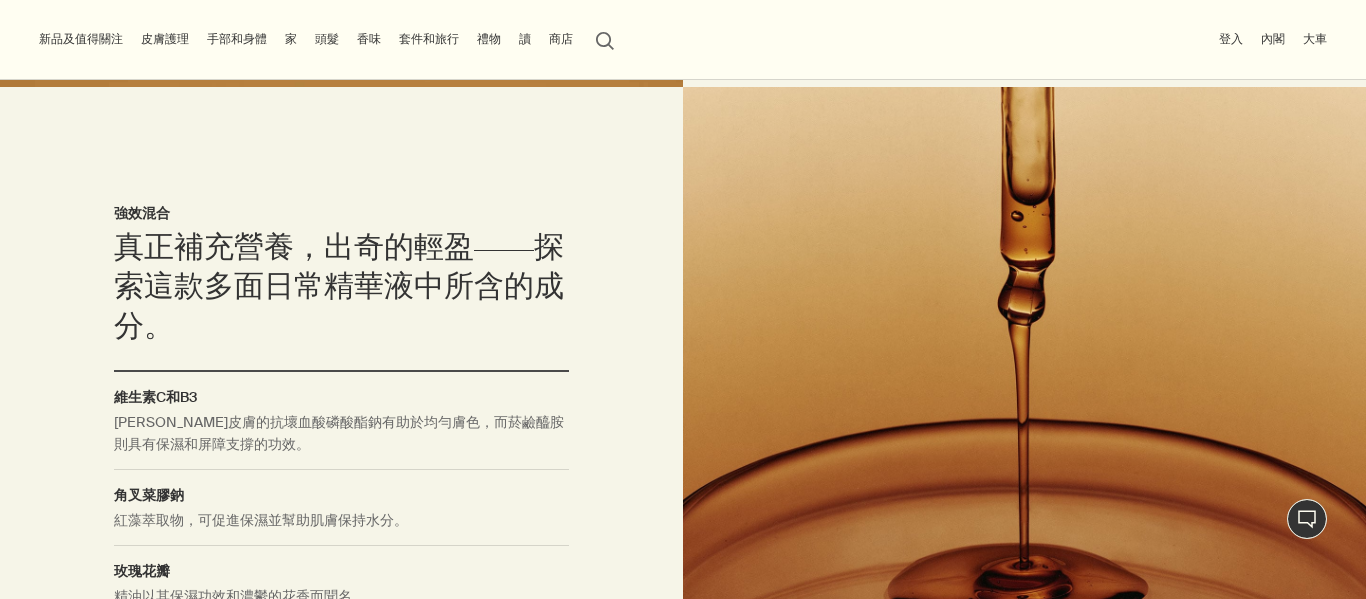 scroll, scrollTop: 1900, scrollLeft: 0, axis: vertical 